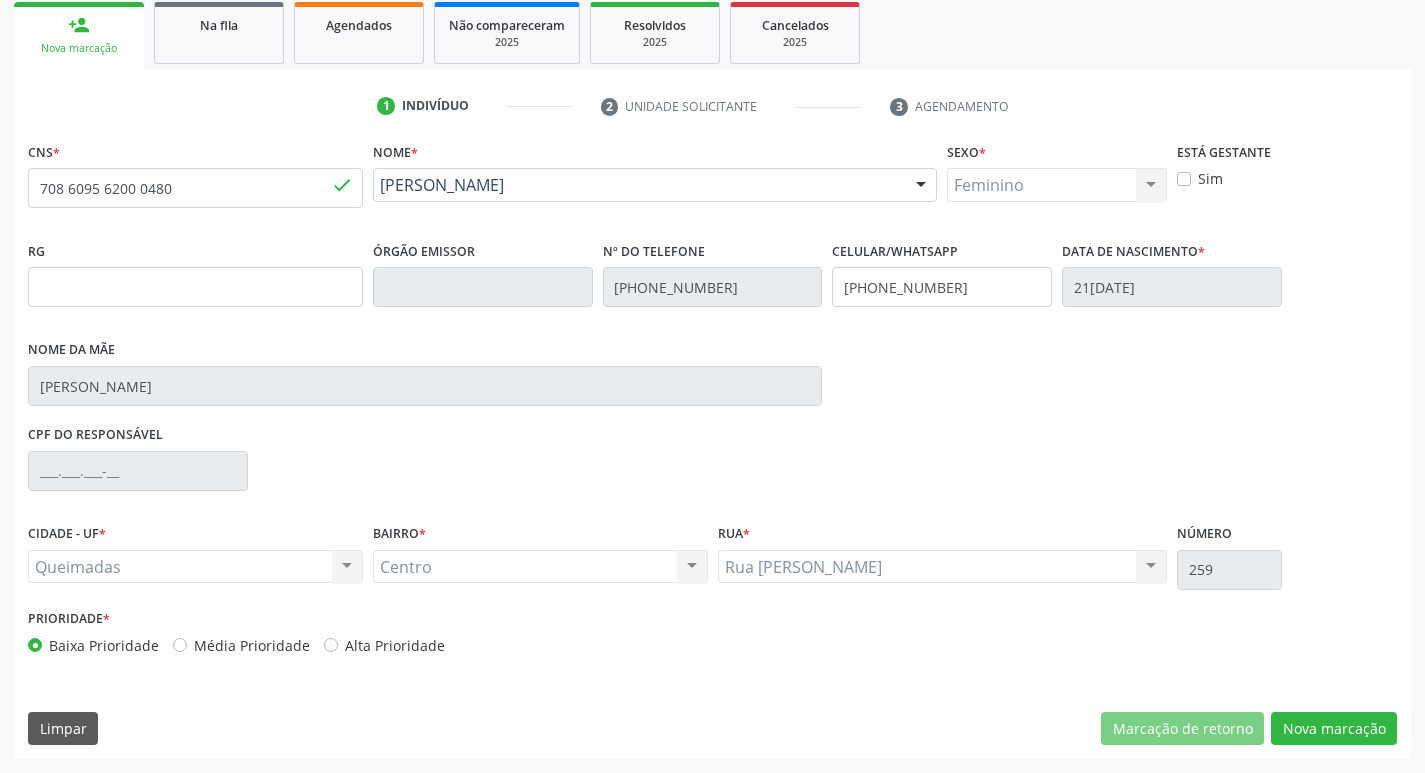 scroll, scrollTop: 297, scrollLeft: 0, axis: vertical 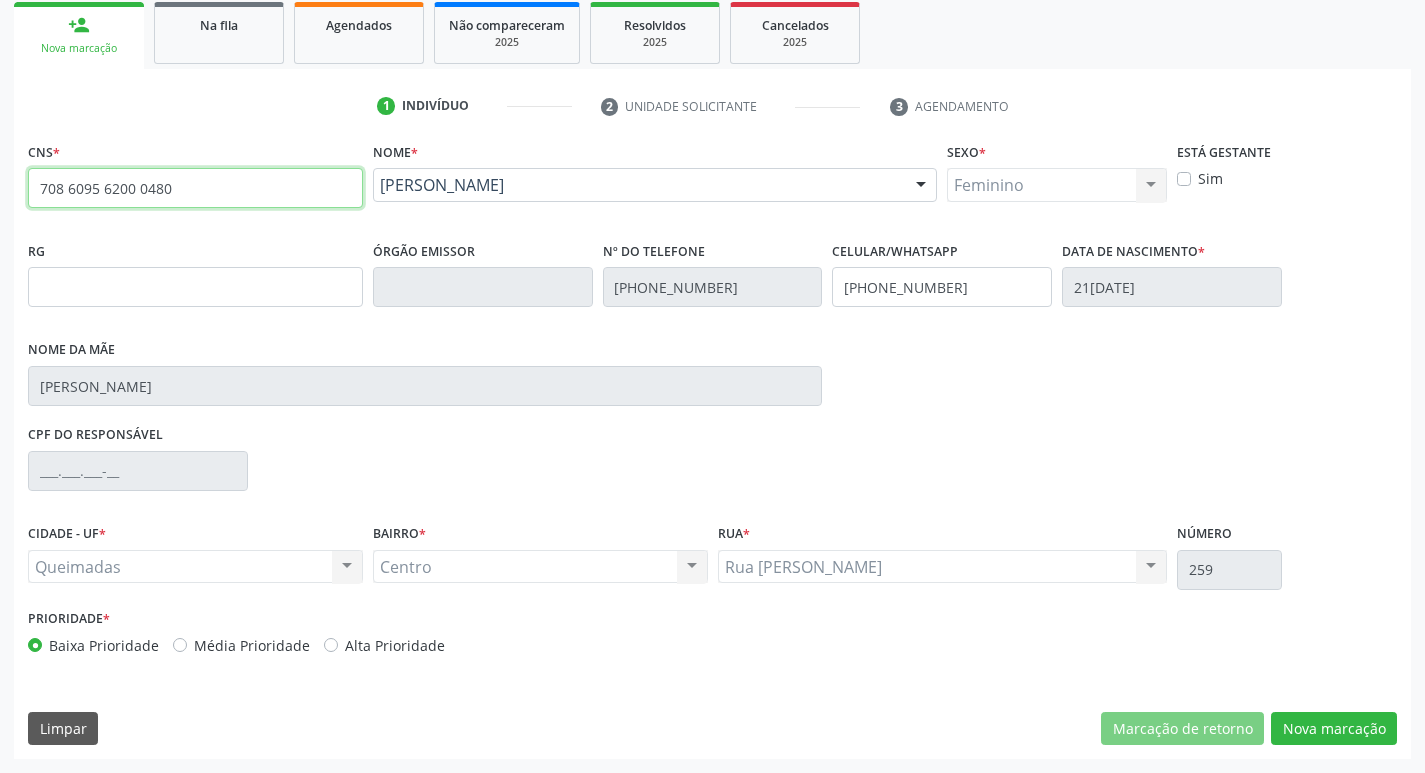 click on "708 6095 6200 0480" at bounding box center [195, 188] 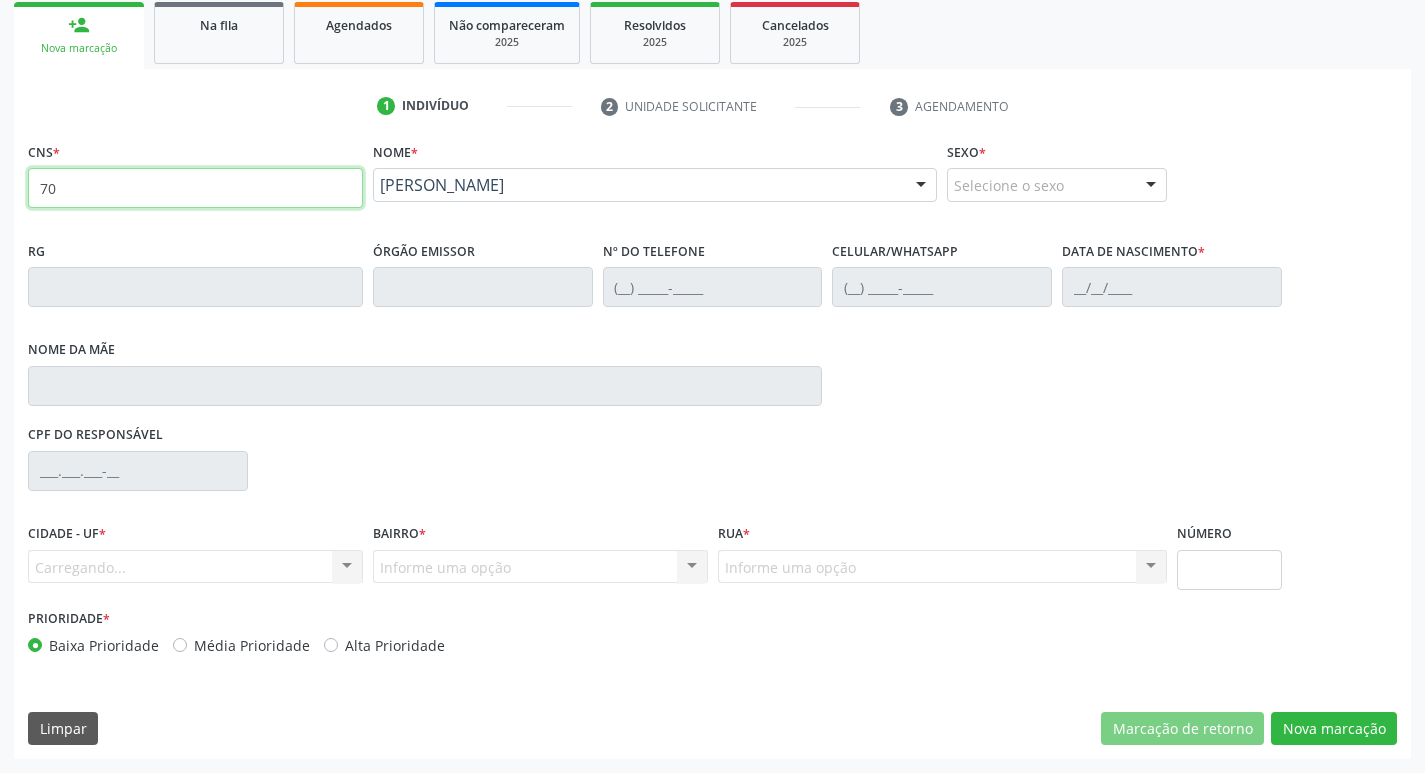 type on "7" 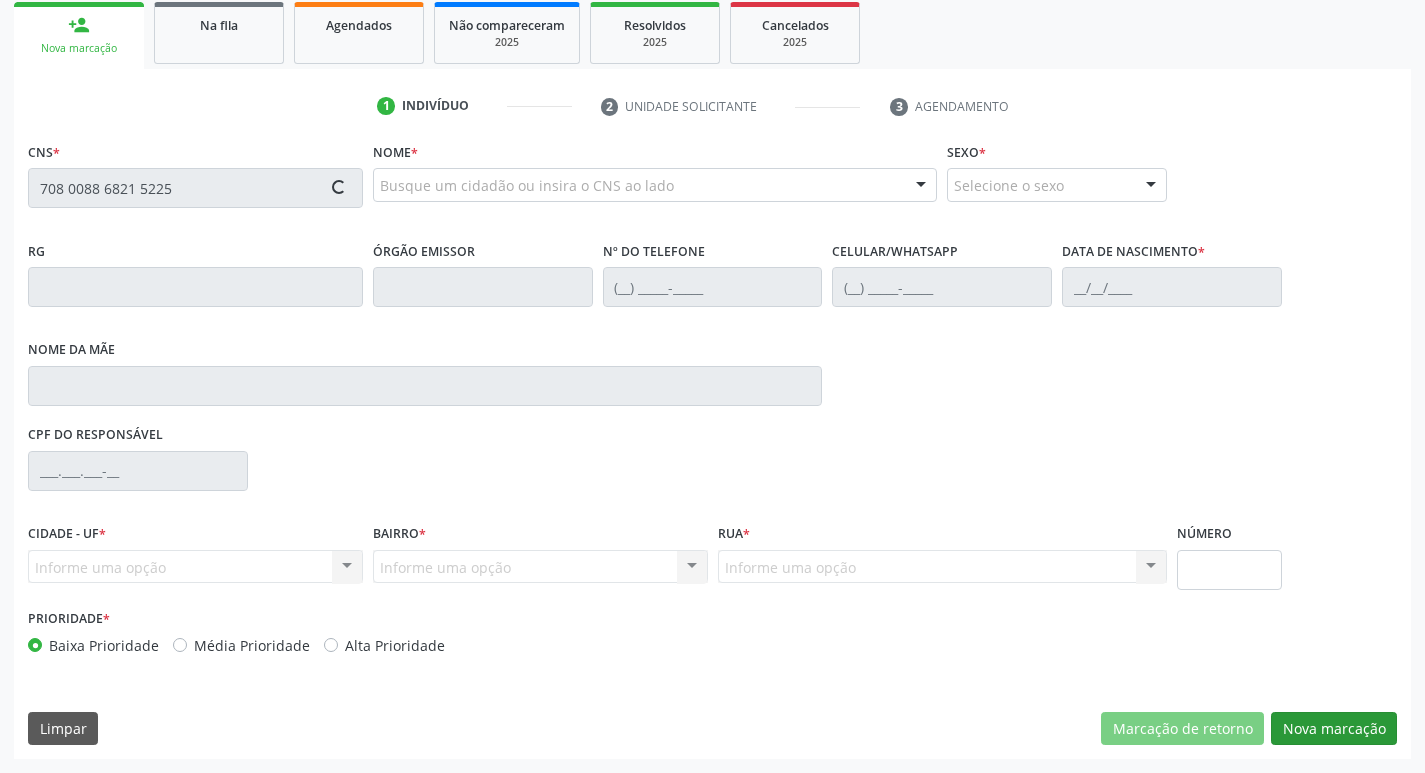 type on "708 0088 6821 5225" 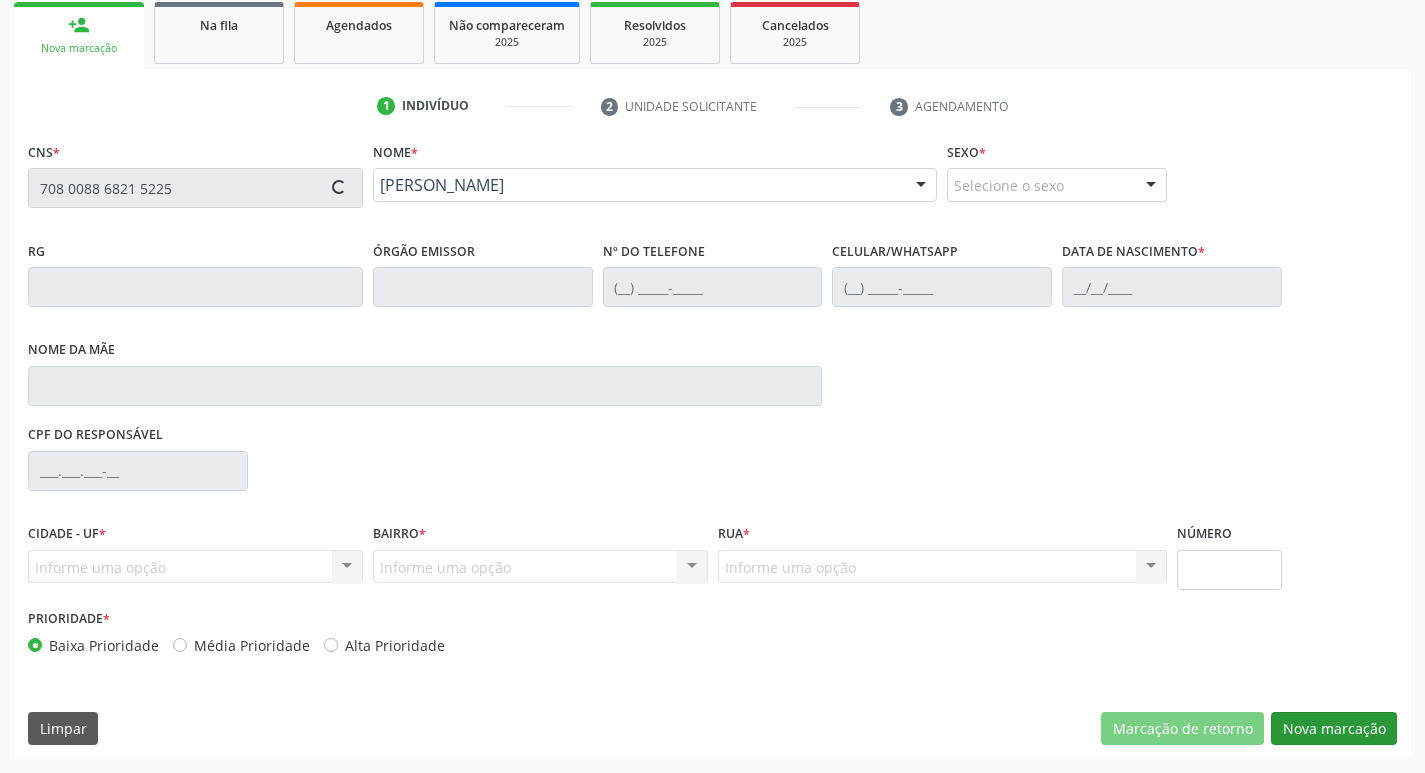 type on "[PHONE_NUMBER]" 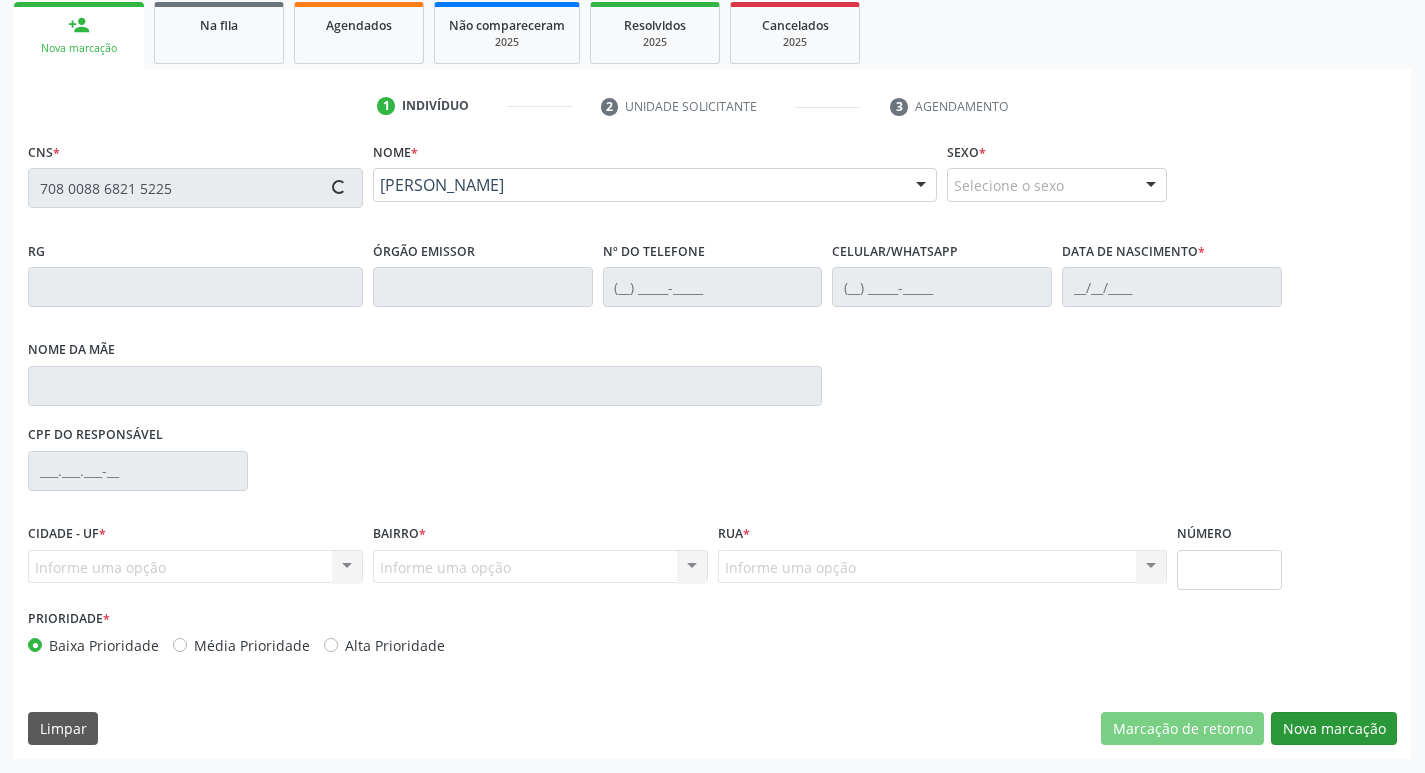 type on "[PHONE_NUMBER]" 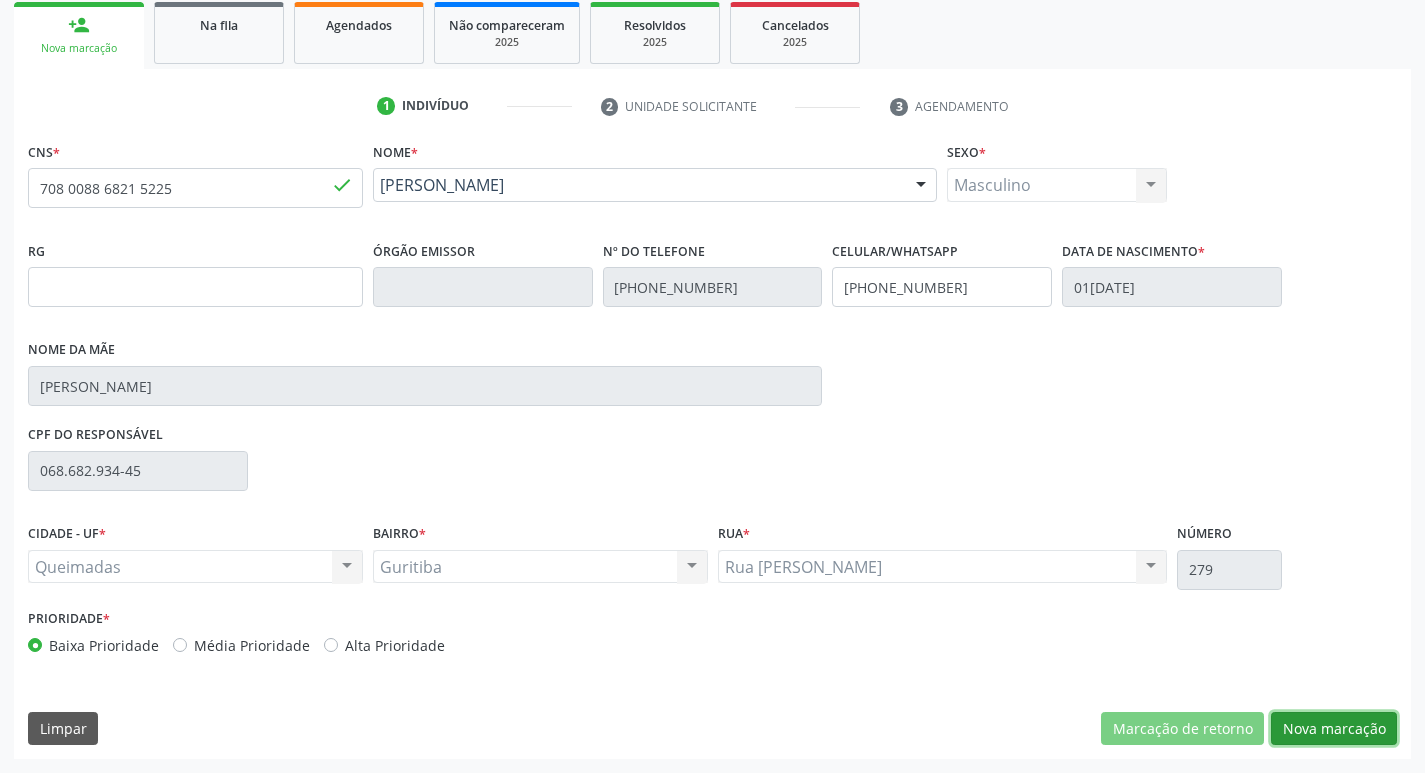 click on "Nova marcação" at bounding box center (1334, 729) 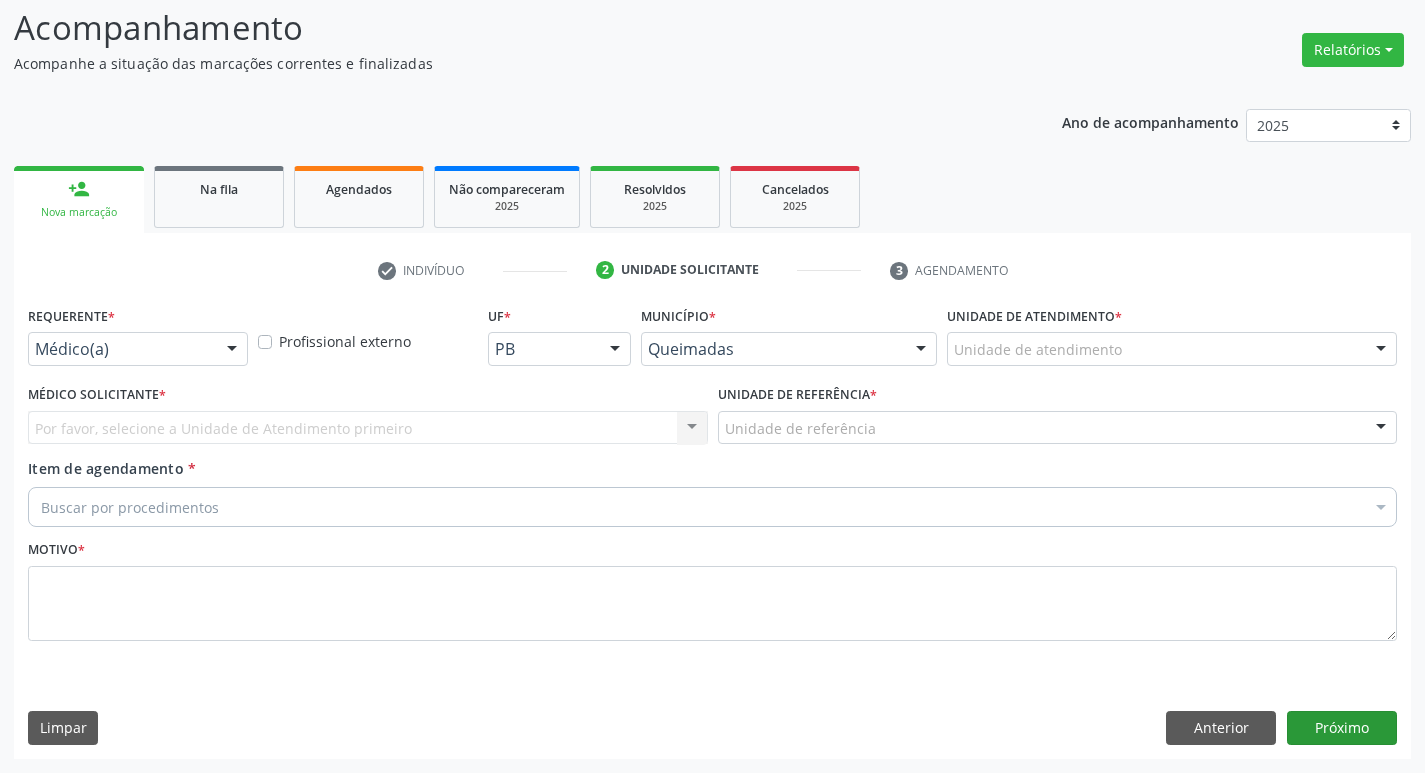 scroll, scrollTop: 133, scrollLeft: 0, axis: vertical 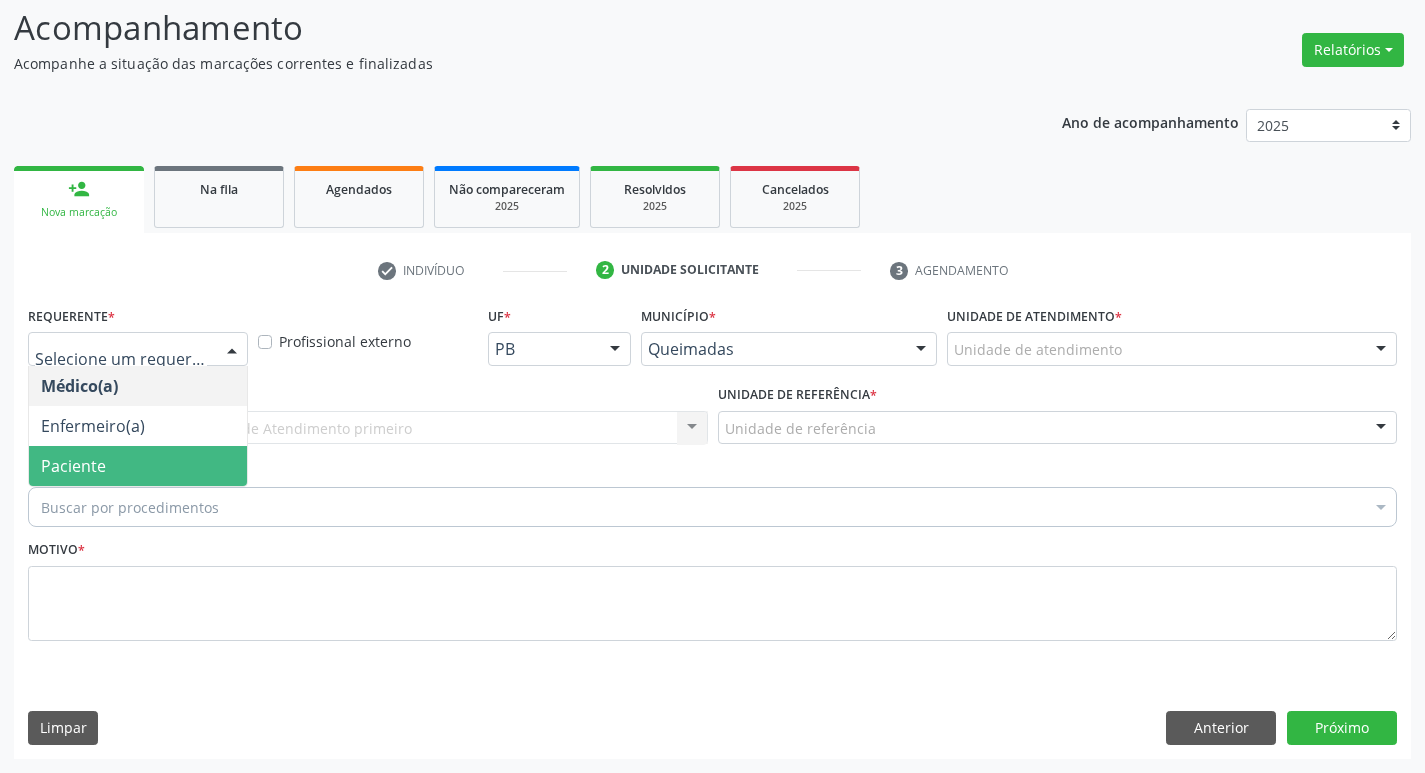 click on "Paciente" at bounding box center (138, 466) 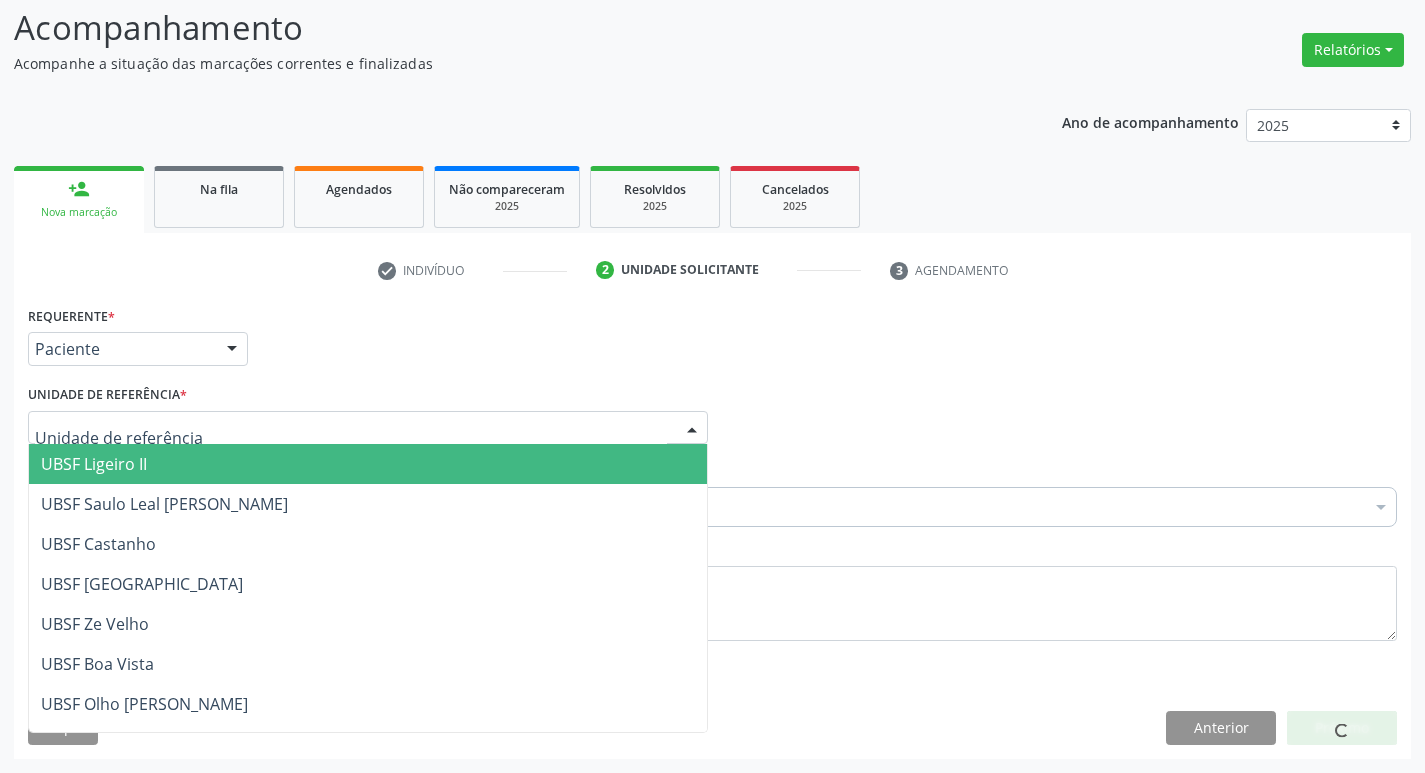 type on "G" 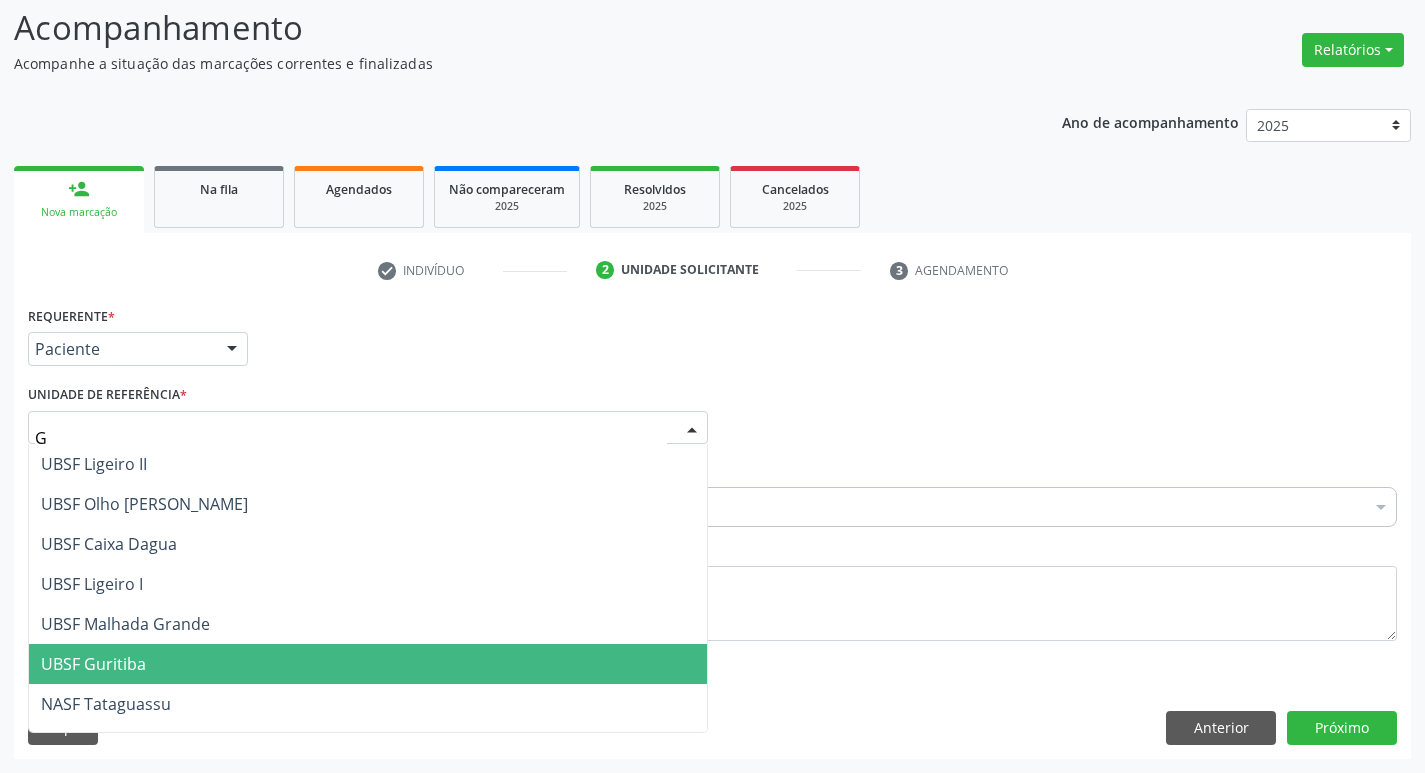 click on "UBSF Guritiba" at bounding box center (368, 664) 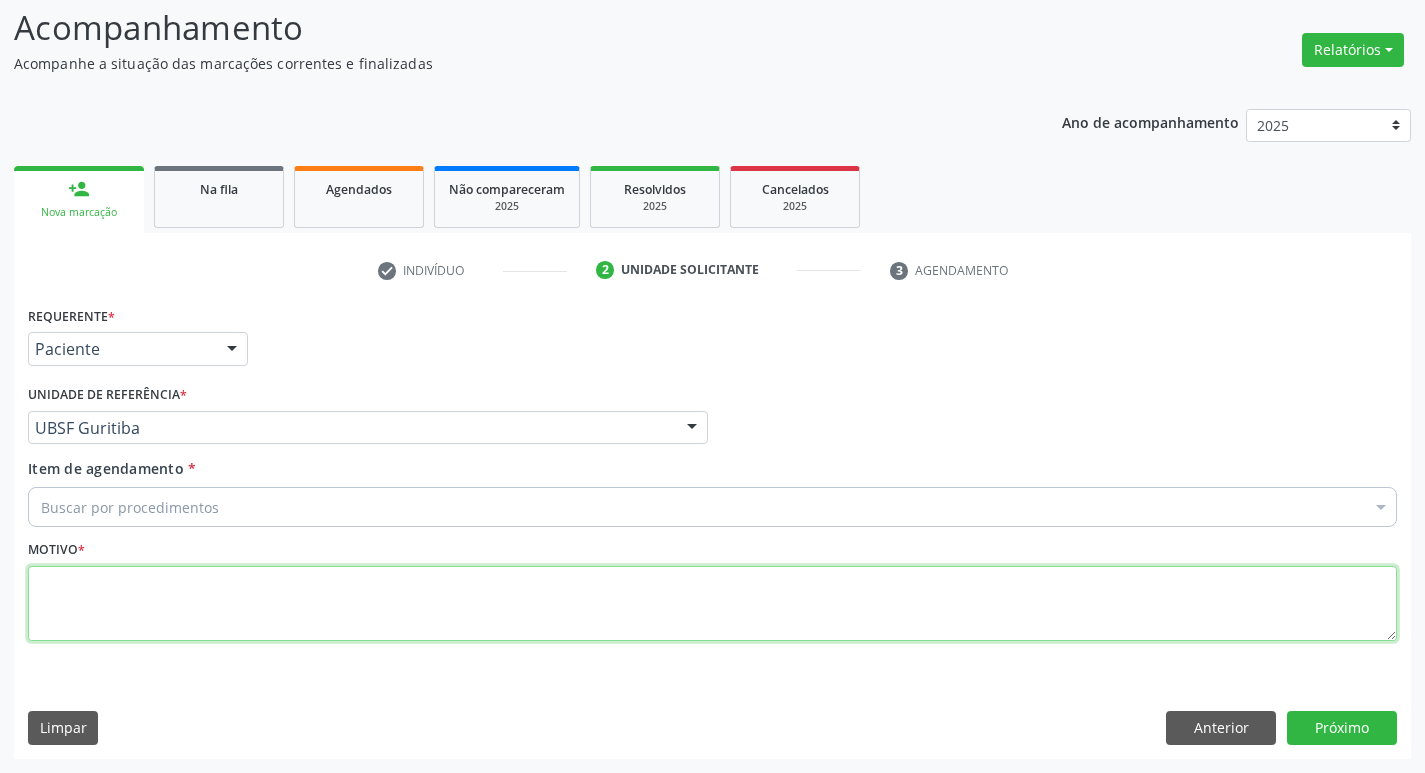 click at bounding box center [712, 604] 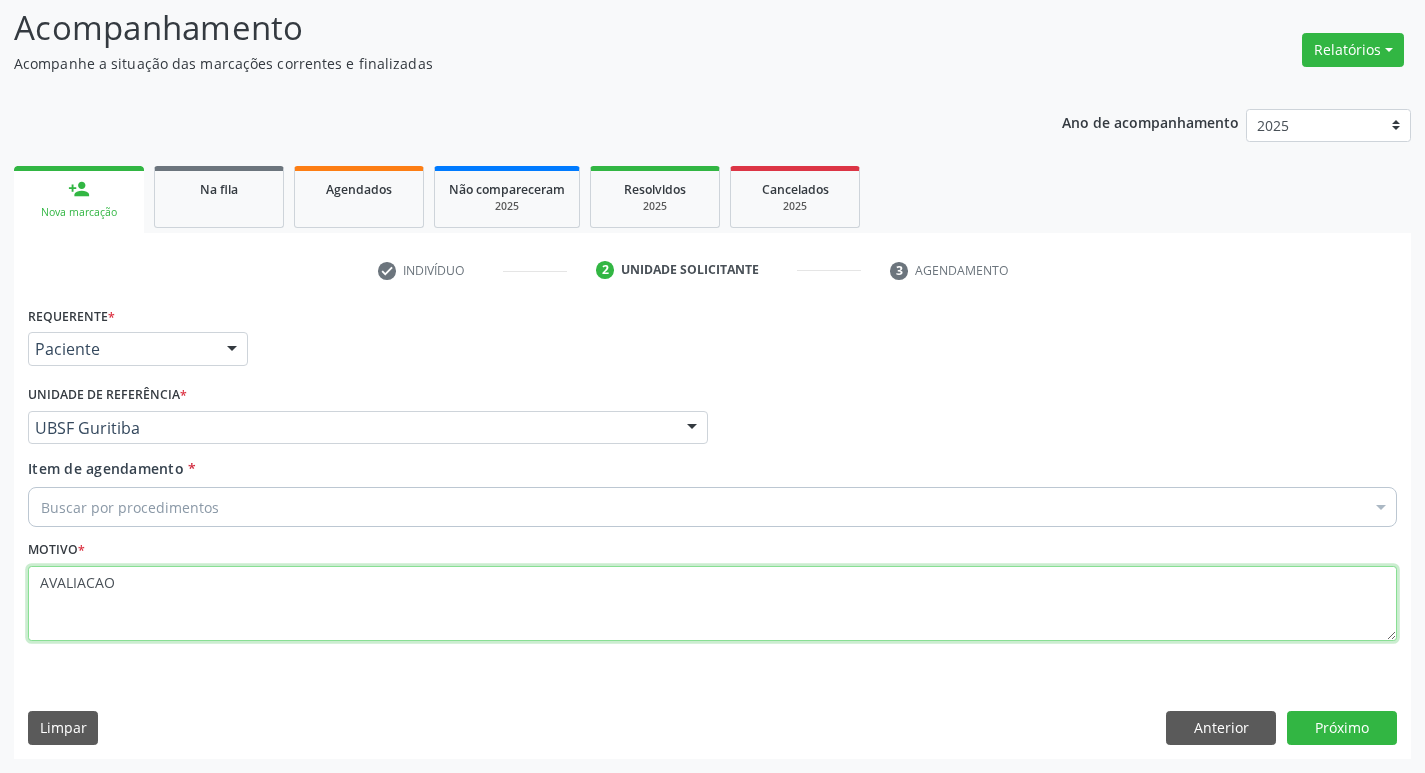 type on "AVALIACAO" 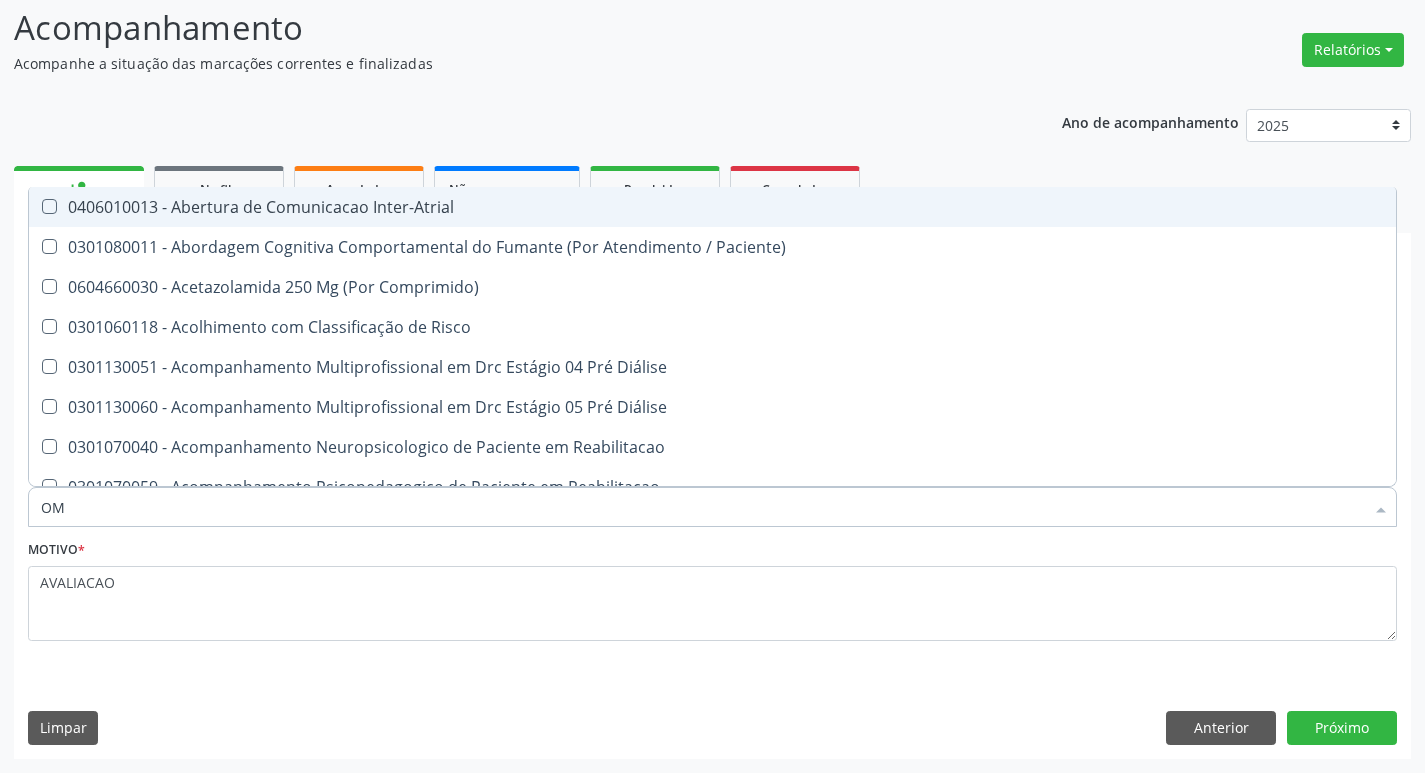 type on "ombro" 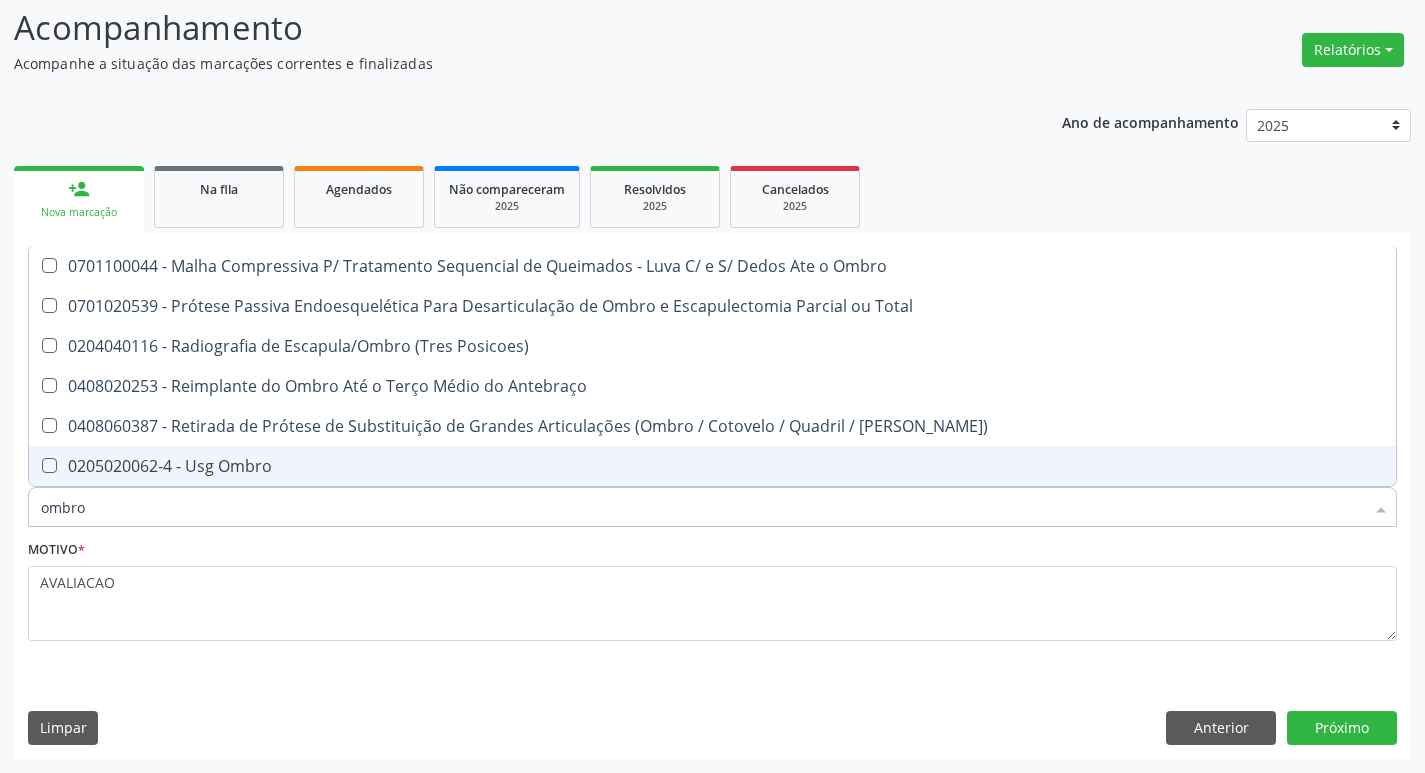 click on "0205020062-4 - Usg Ombro" at bounding box center [712, 466] 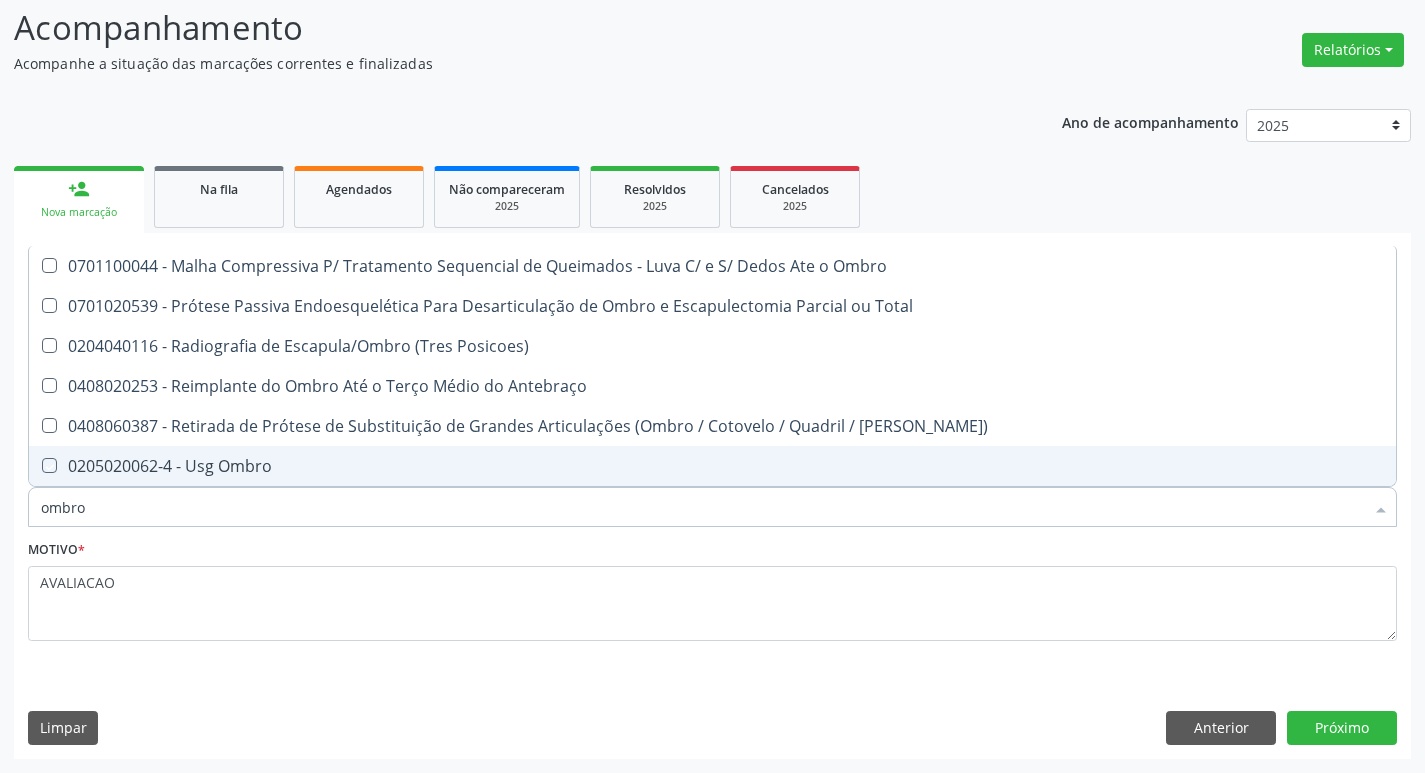 checkbox on "true" 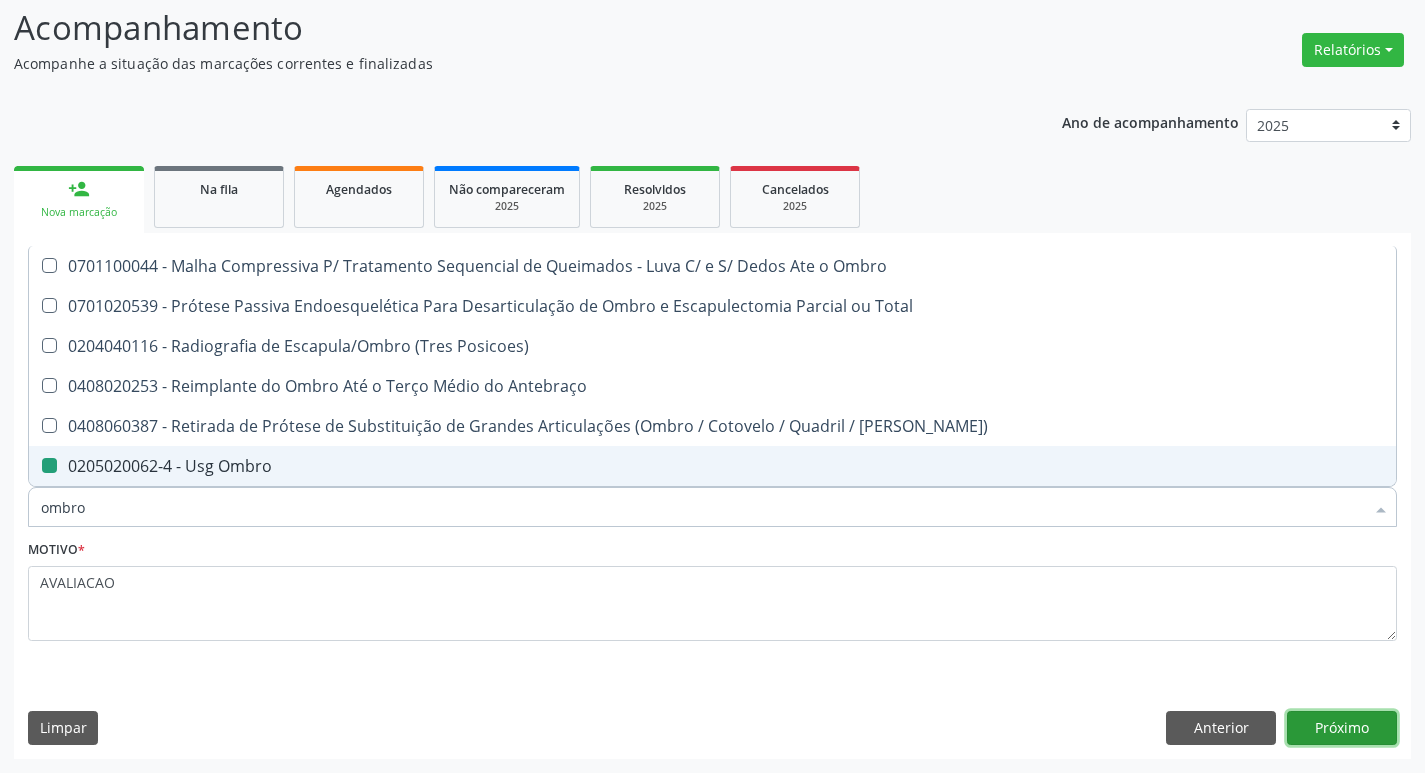 click on "Próximo" at bounding box center [1342, 728] 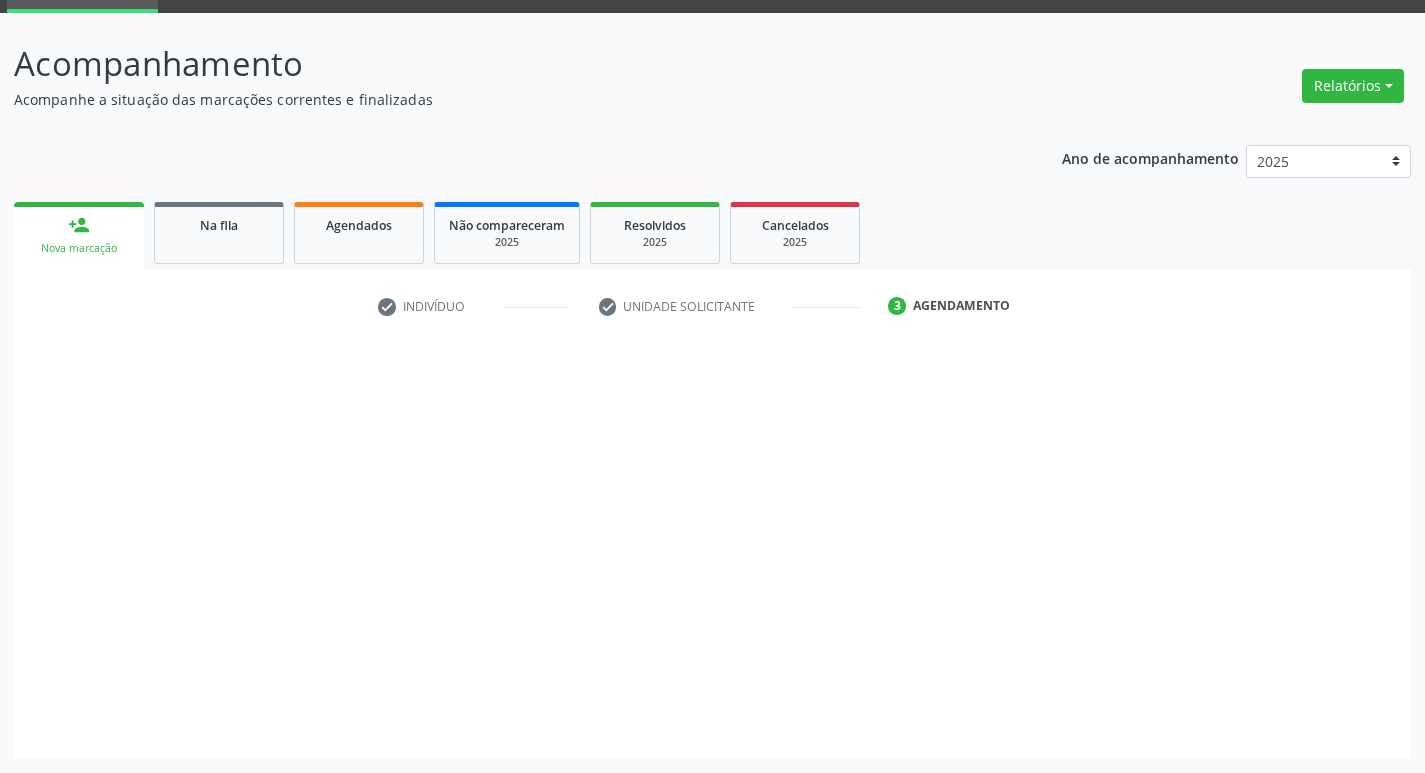 scroll, scrollTop: 97, scrollLeft: 0, axis: vertical 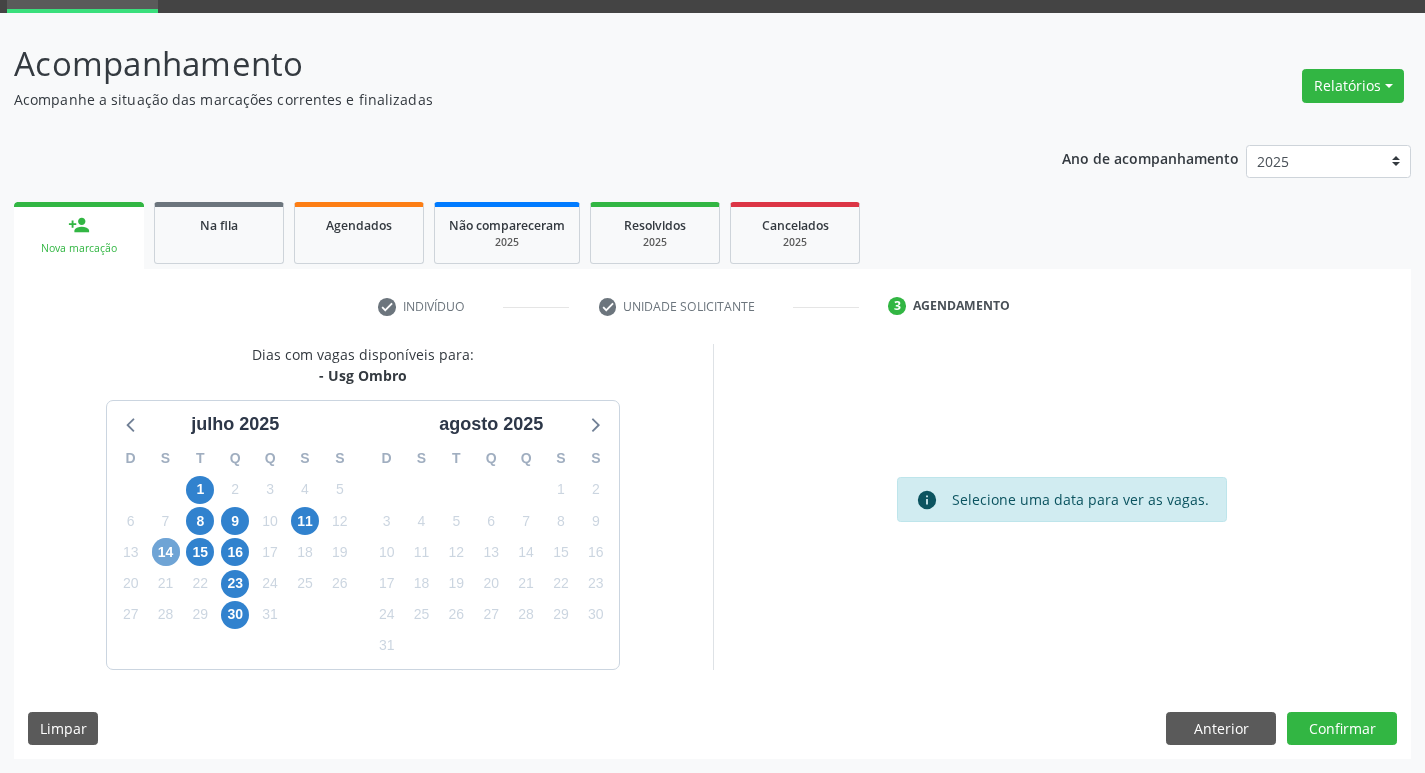 click on "14" at bounding box center (166, 552) 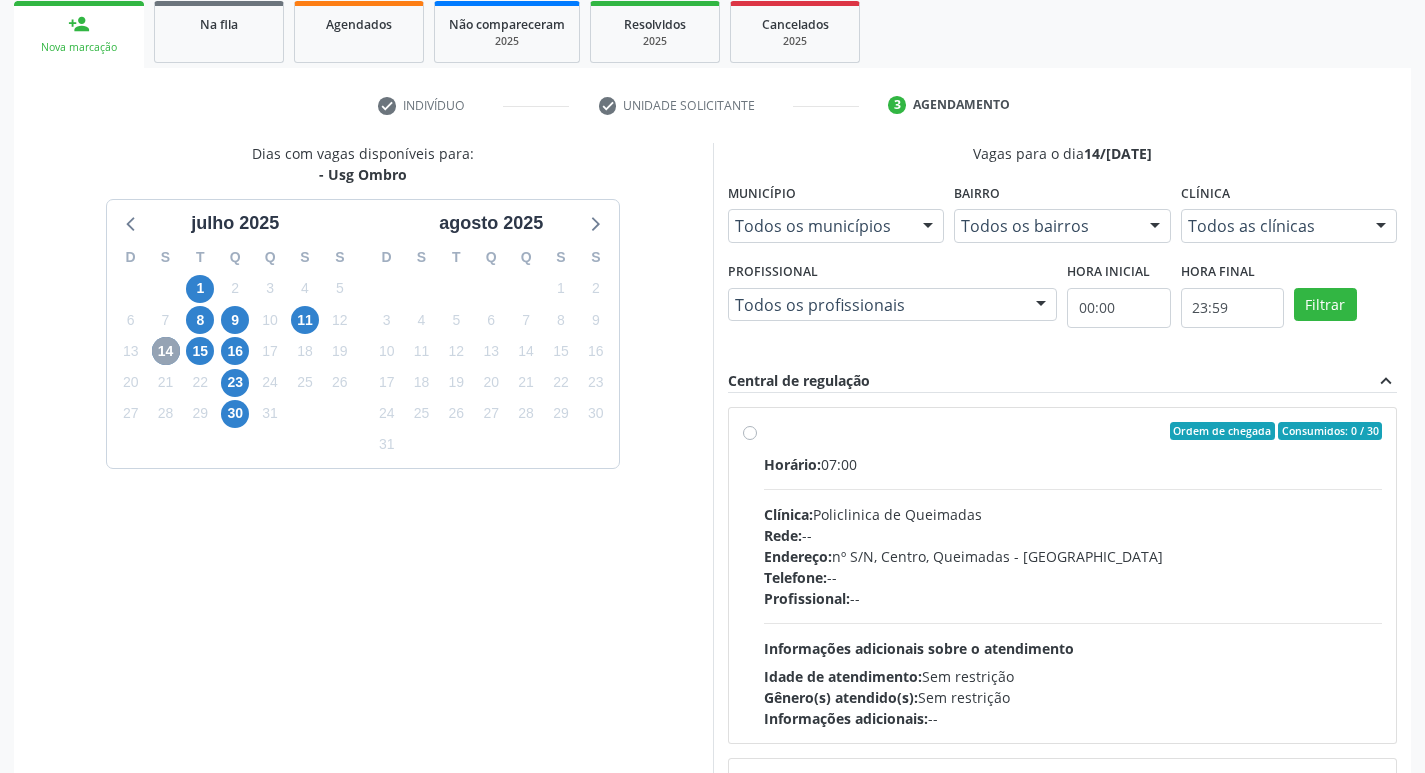 scroll, scrollTop: 422, scrollLeft: 0, axis: vertical 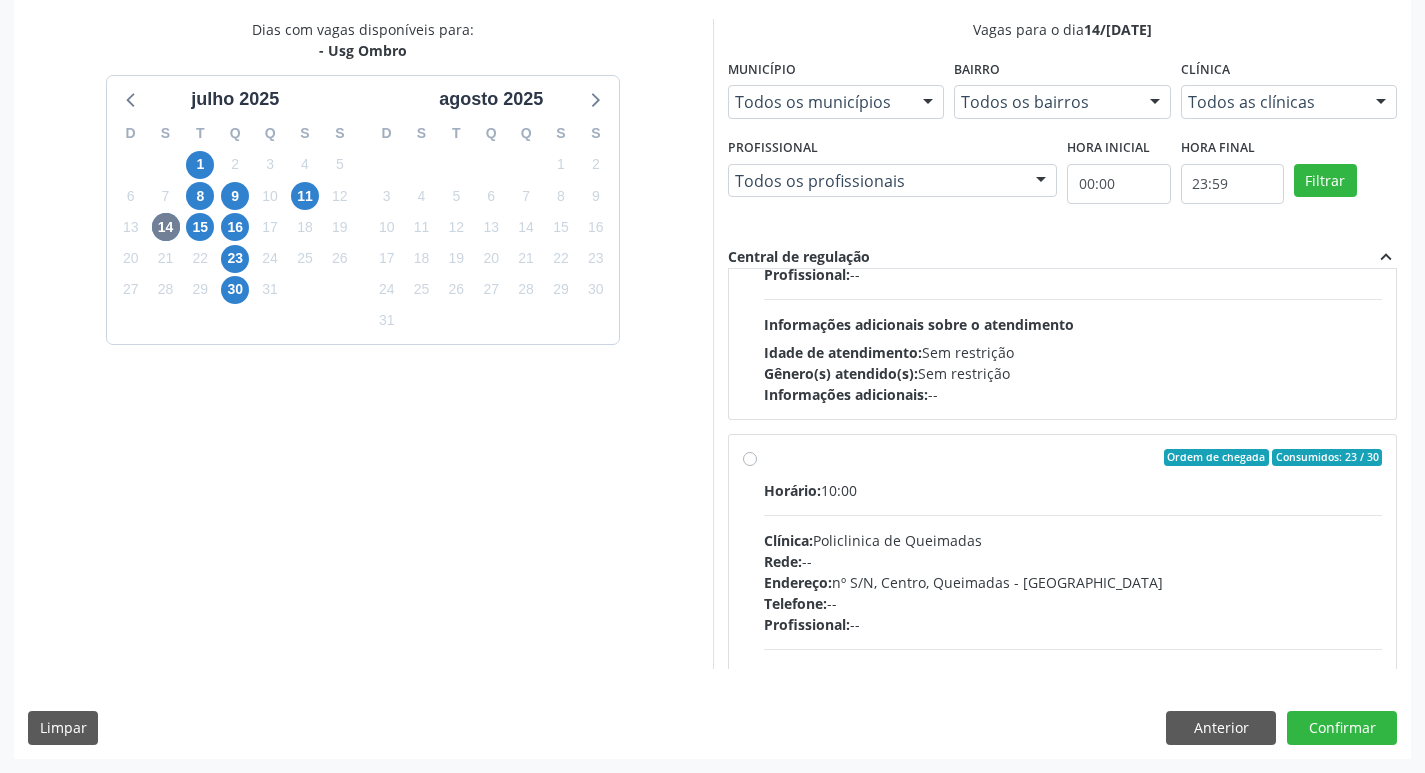 click on "Horário:   10:00
Clínica:  Policlinica de Queimadas
Rede:
--
Endereço:   nº S/N, Centro, Queimadas - PB
Telefone:   --
Profissional:
--
Informações adicionais sobre o atendimento
Idade de atendimento:
Sem restrição
Gênero(s) atendido(s):
Sem restrição
Informações adicionais:
--" at bounding box center (1073, 617) 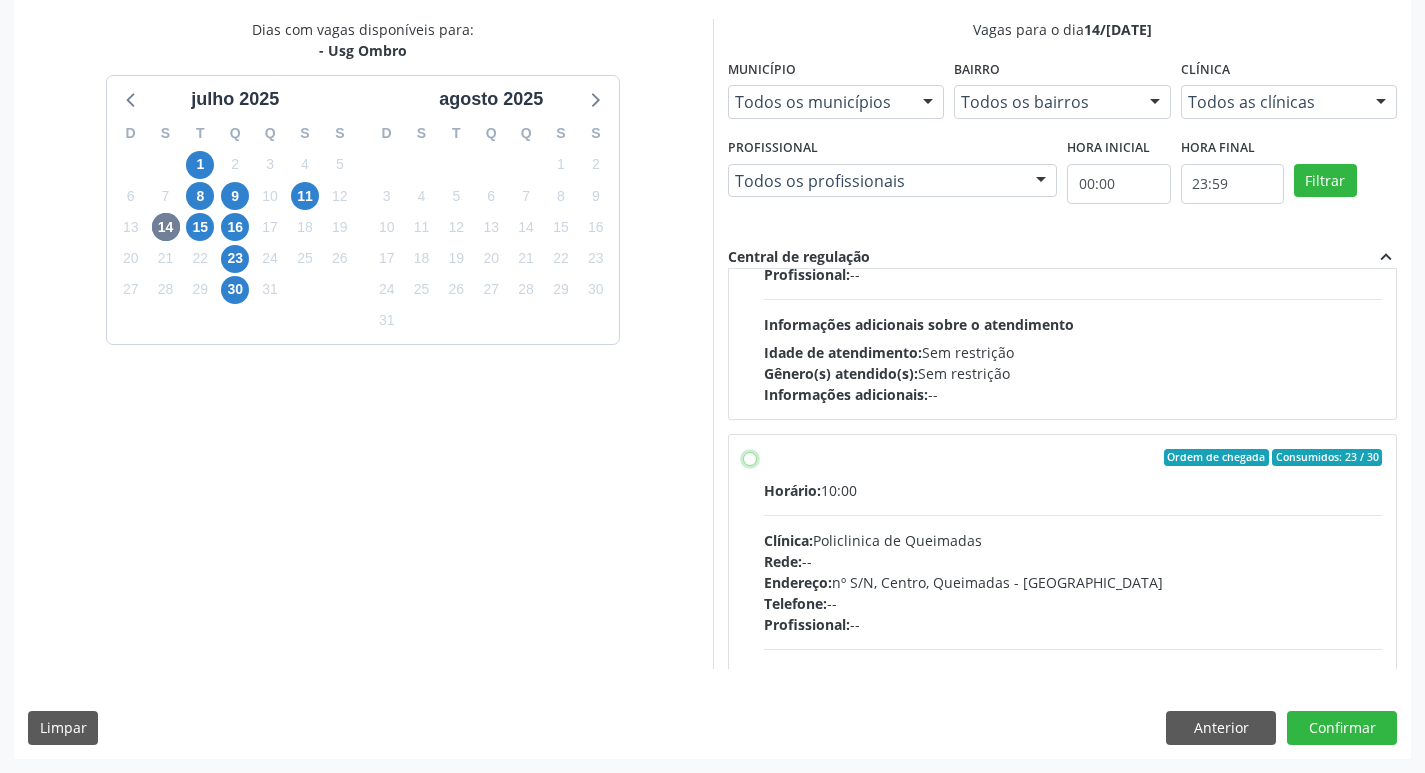 click on "Ordem de chegada
Consumidos: 23 / 30
Horário:   10:00
Clínica:  Policlinica de Queimadas
Rede:
--
Endereço:   nº S/N, Centro, Queimadas - PB
Telefone:   --
Profissional:
--
Informações adicionais sobre o atendimento
Idade de atendimento:
Sem restrição
Gênero(s) atendido(s):
Sem restrição
Informações adicionais:
--" at bounding box center (750, 458) 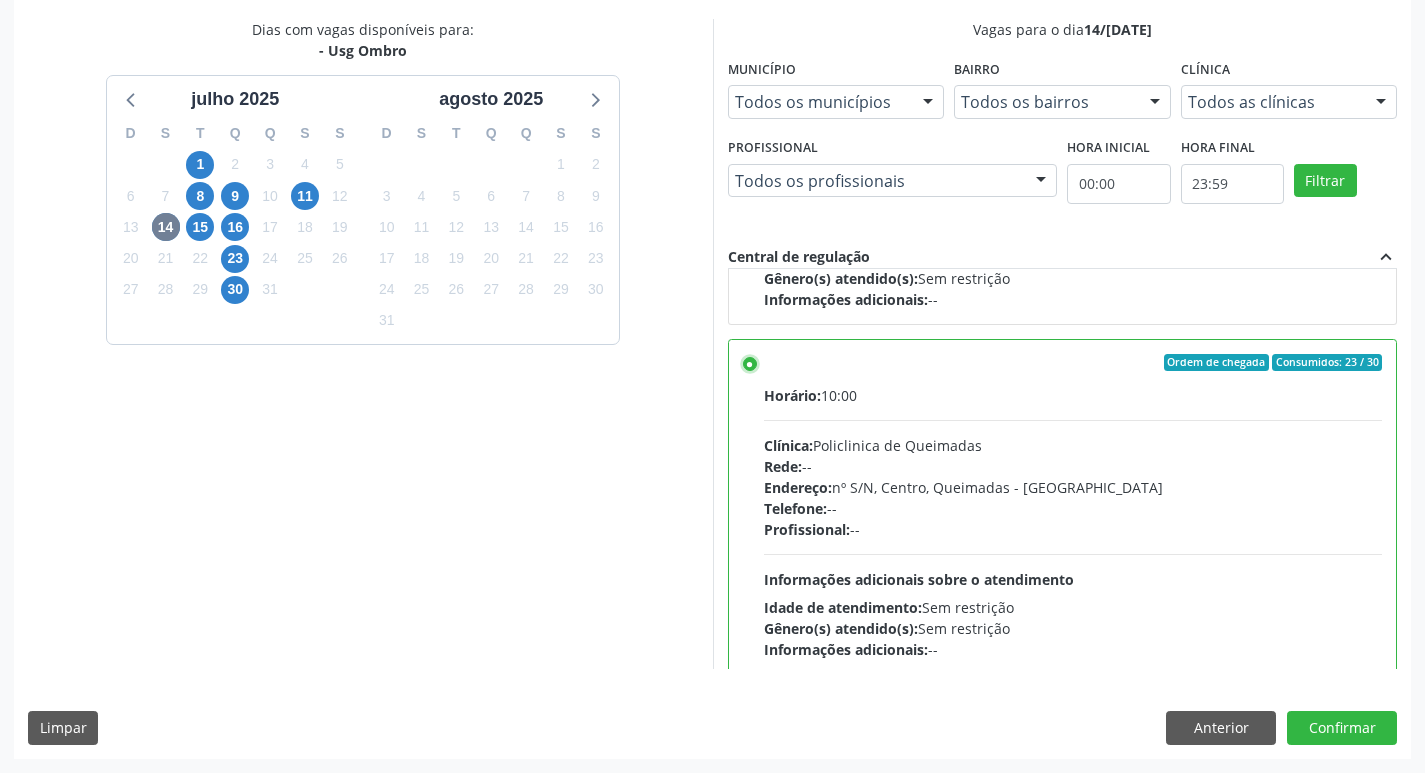 scroll, scrollTop: 450, scrollLeft: 0, axis: vertical 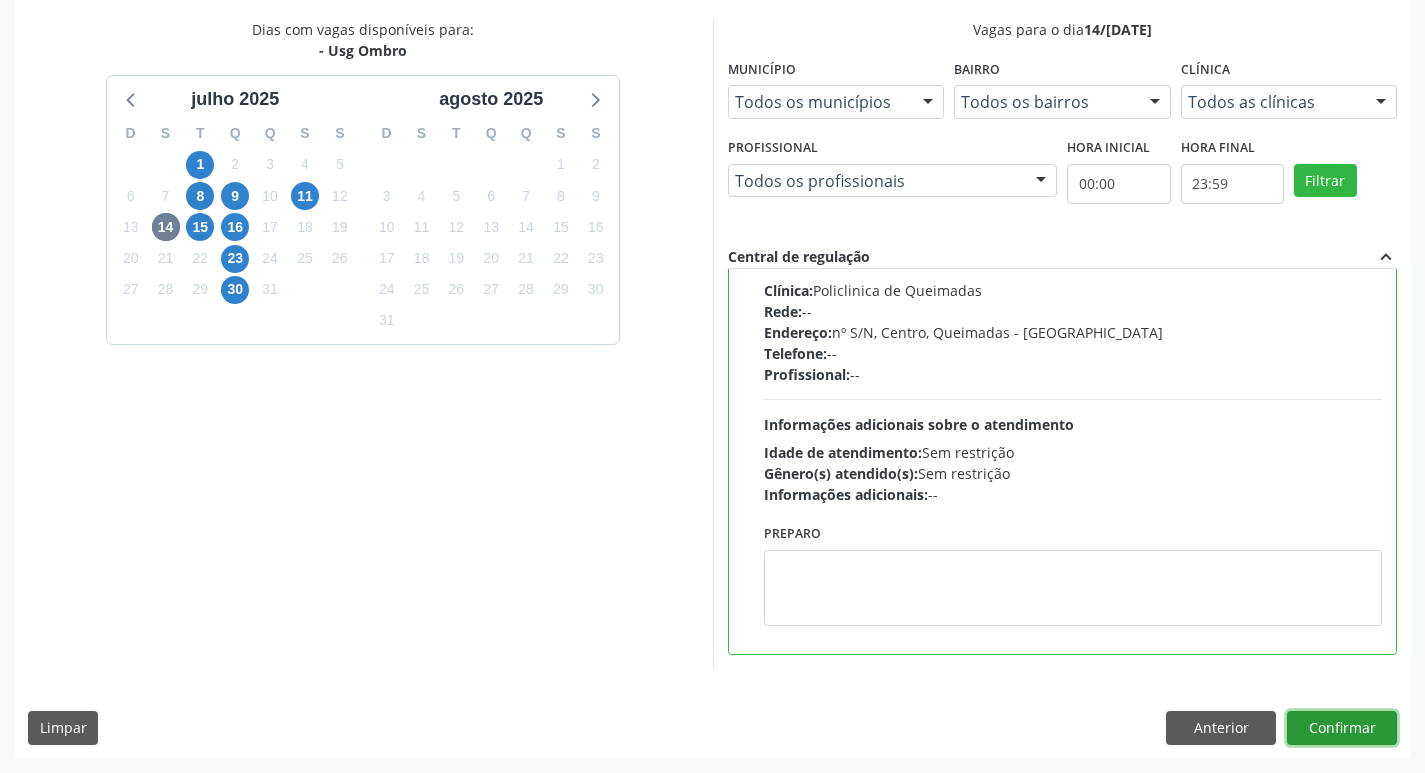 click on "Confirmar" at bounding box center (1342, 728) 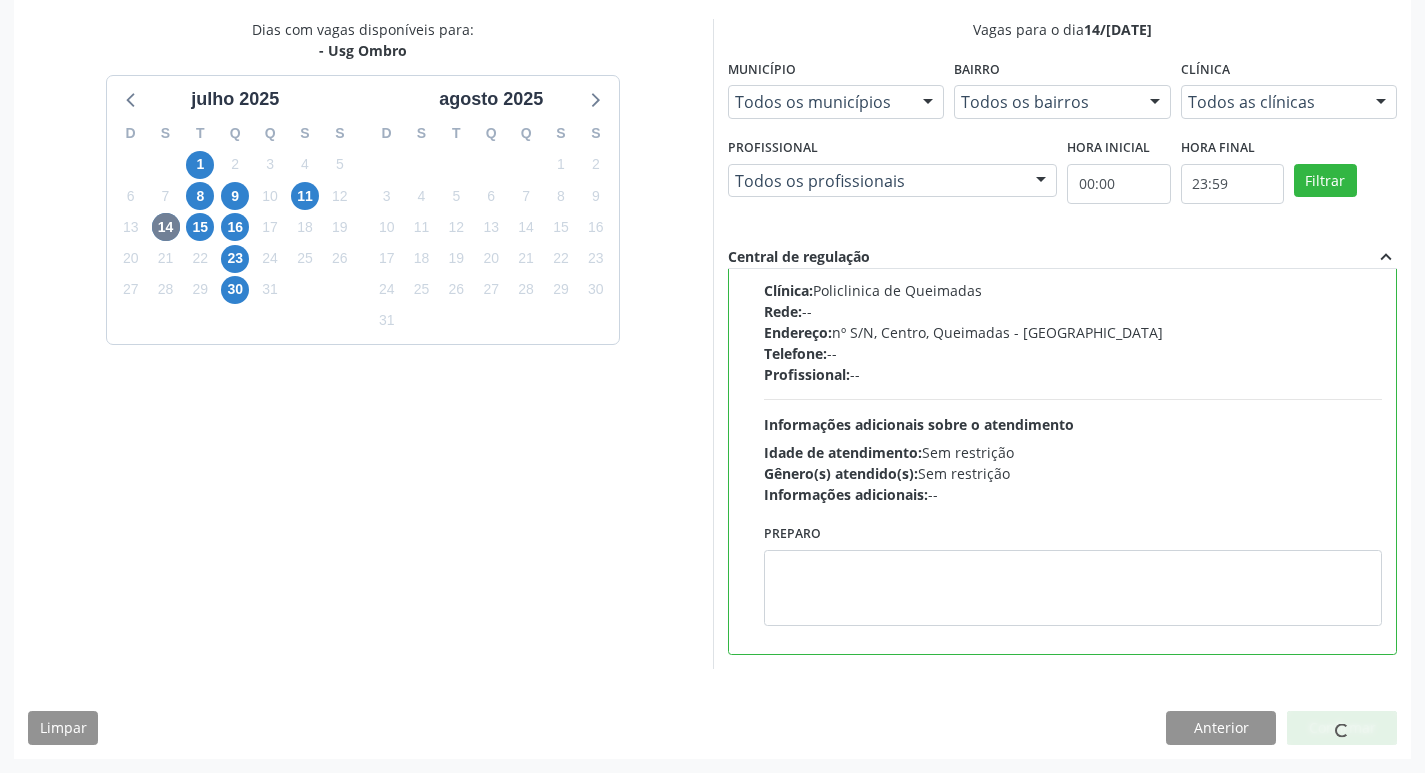 scroll, scrollTop: 0, scrollLeft: 0, axis: both 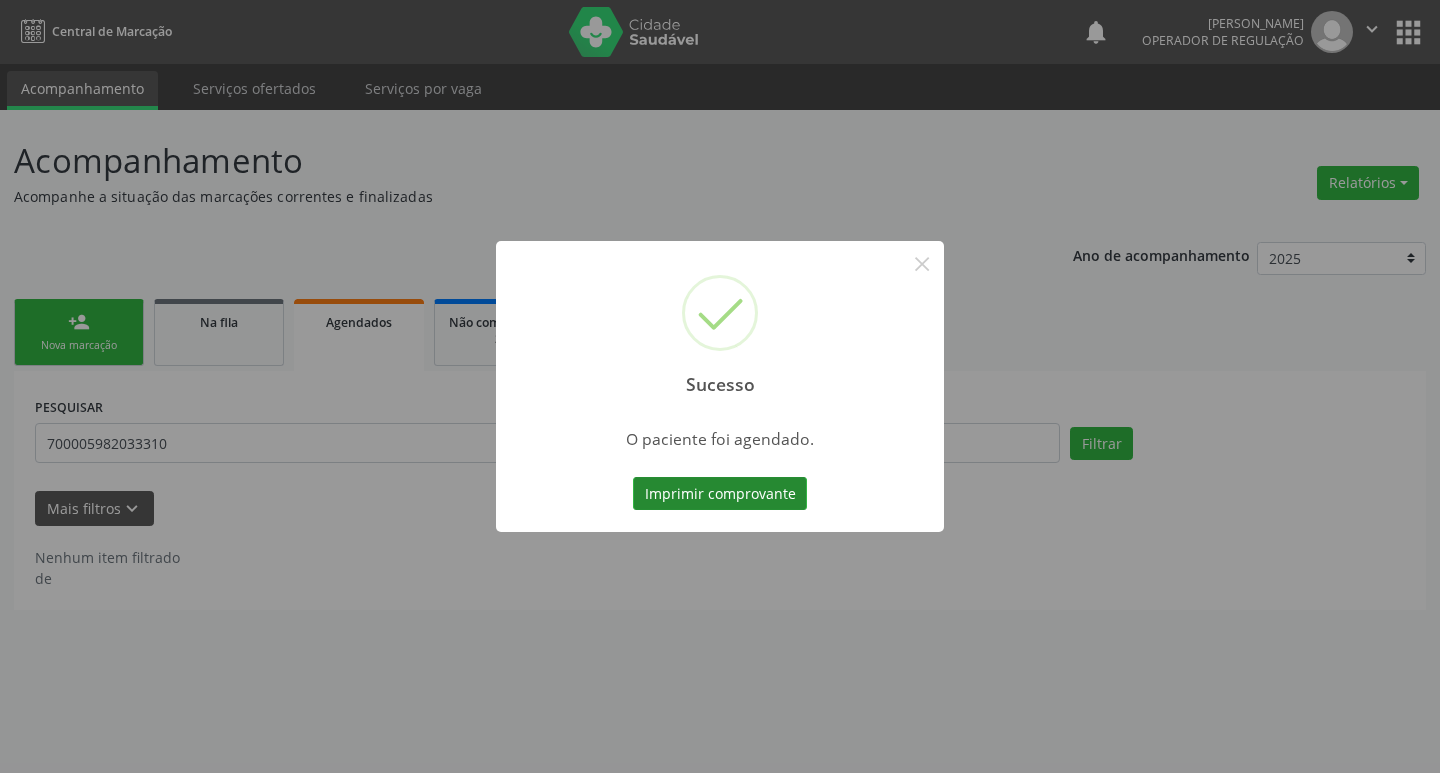 click on "Imprimir comprovante" at bounding box center [720, 494] 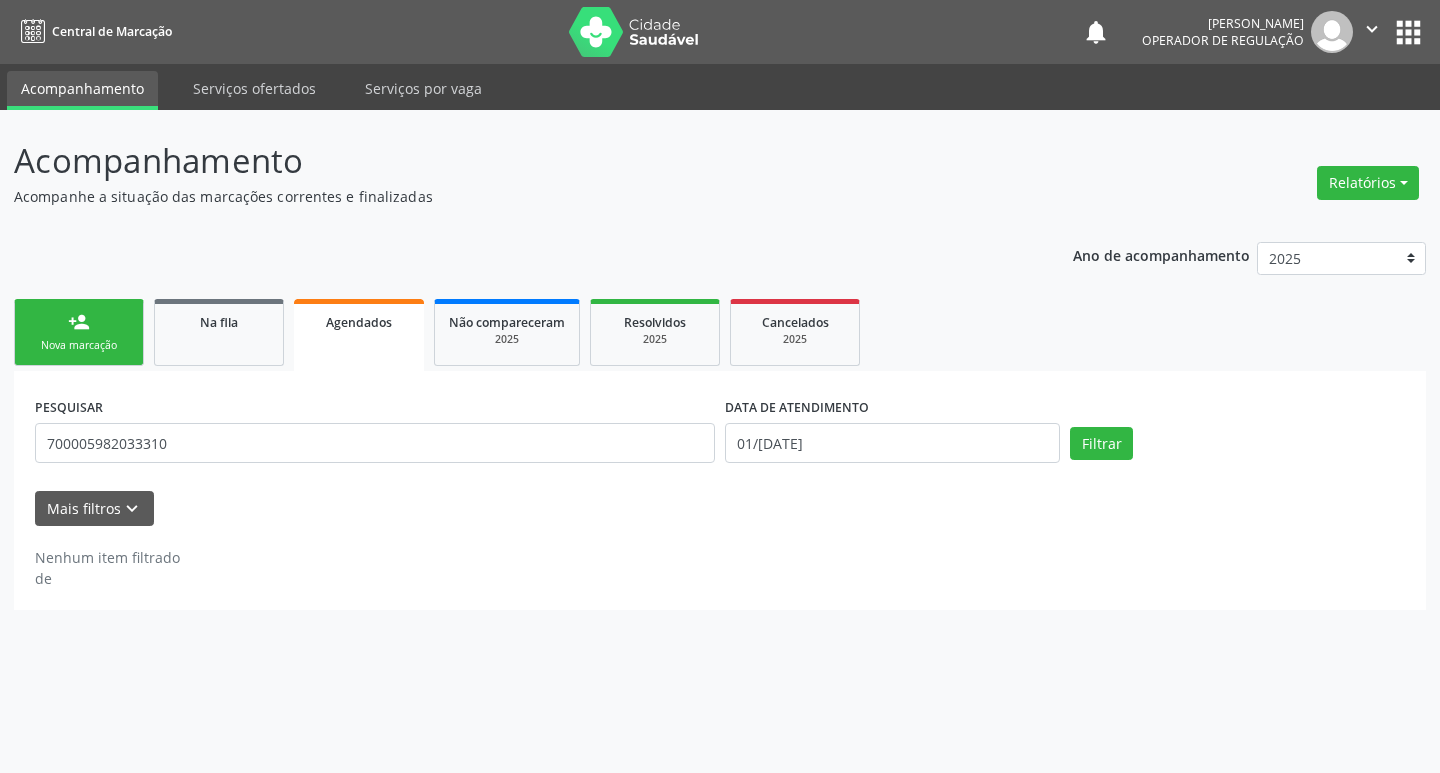 click on "person_add
Nova marcação" at bounding box center (79, 332) 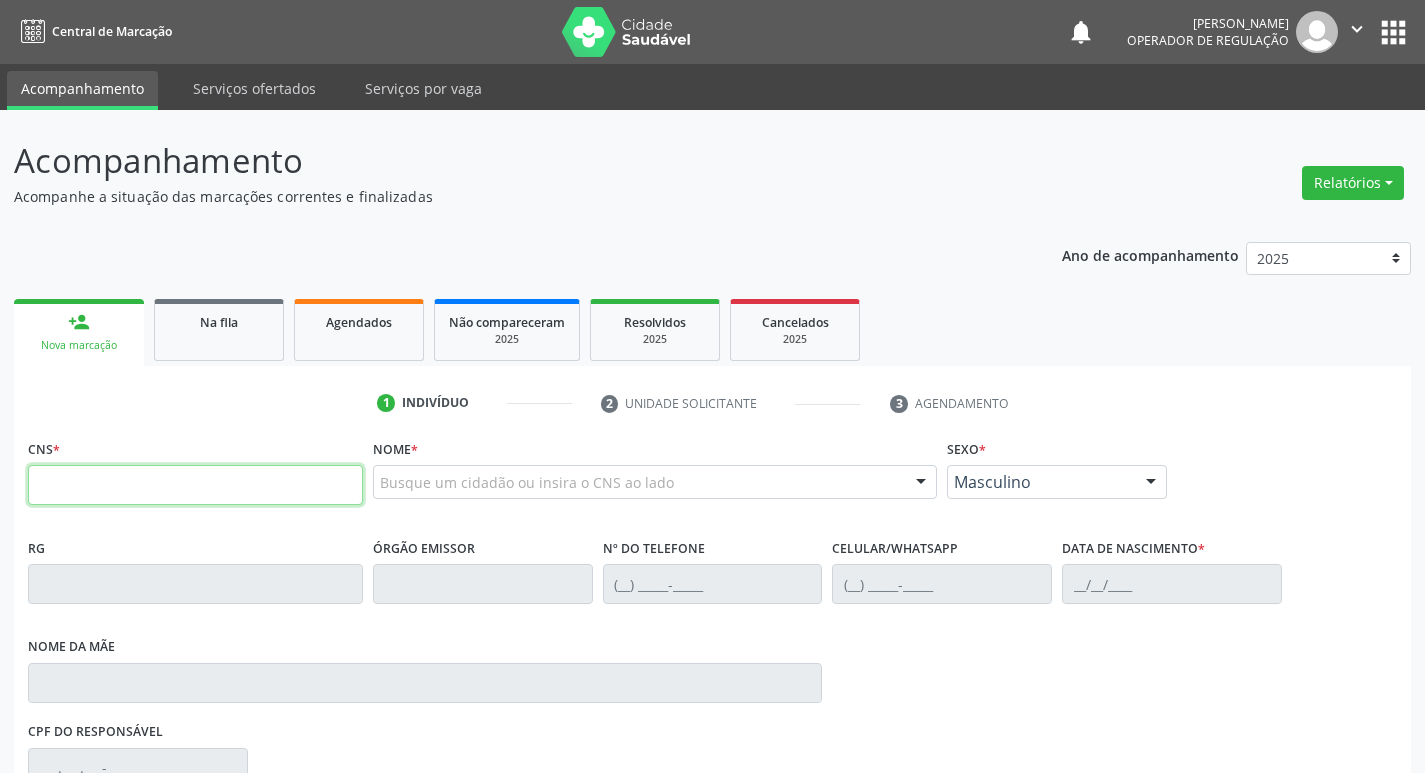 click at bounding box center (195, 485) 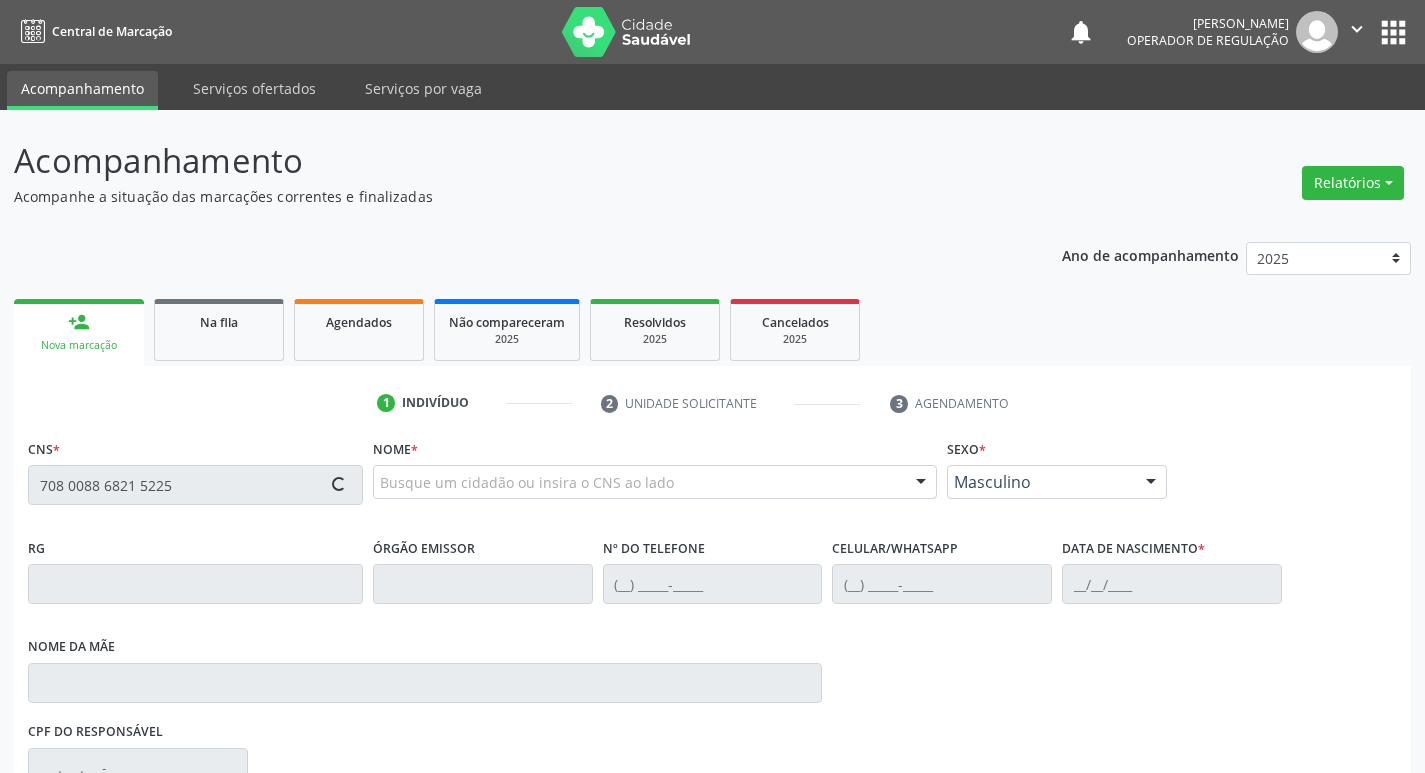 type on "708 0088 6821 5225" 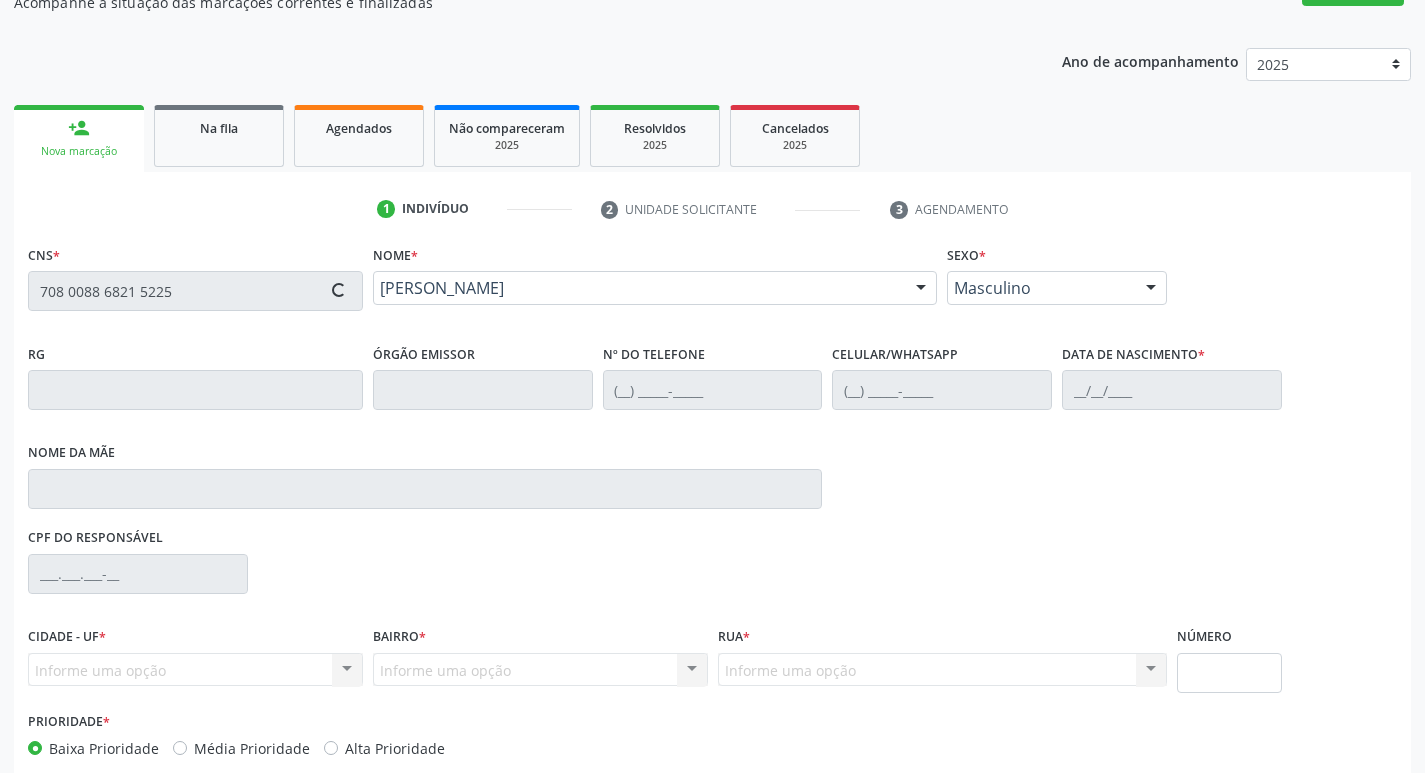 type on "[PHONE_NUMBER]" 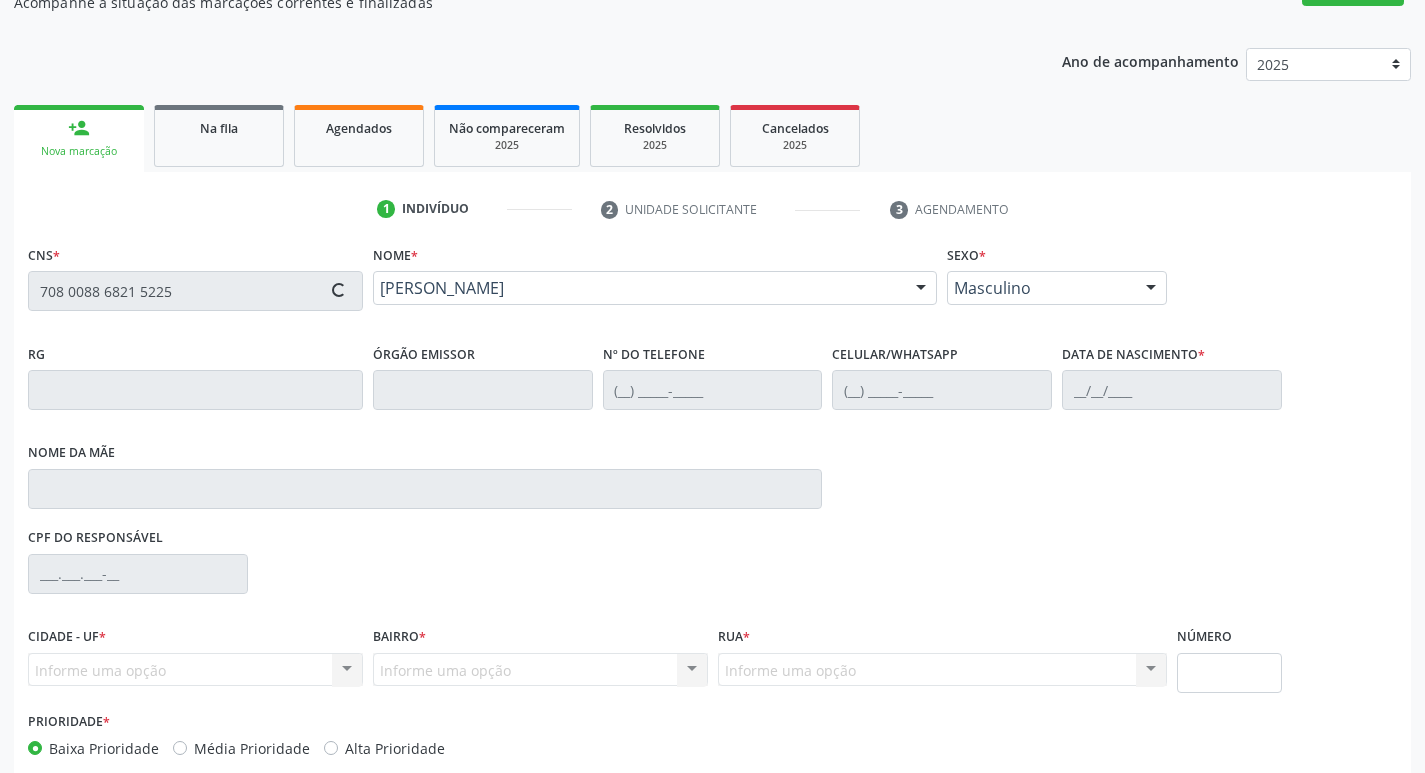 type on "[PHONE_NUMBER]" 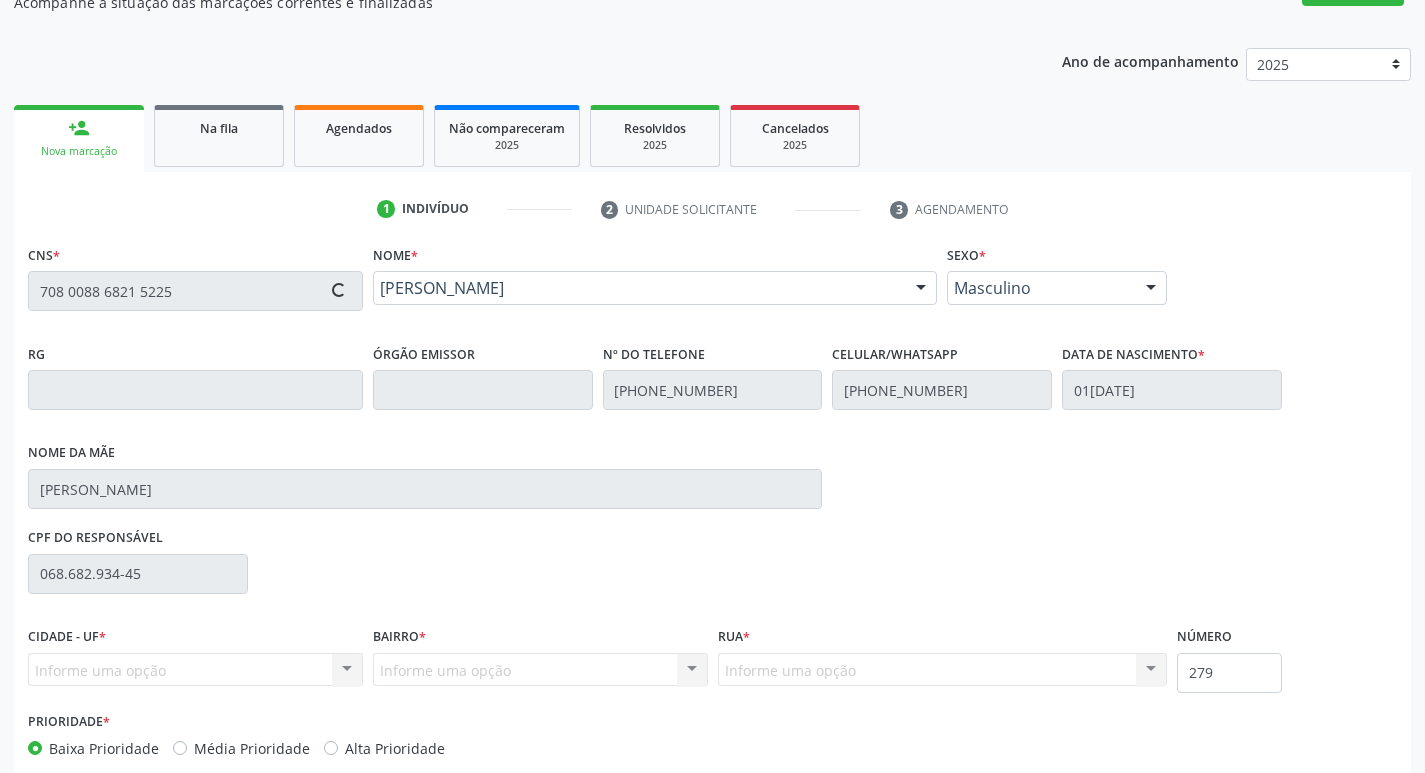 scroll, scrollTop: 297, scrollLeft: 0, axis: vertical 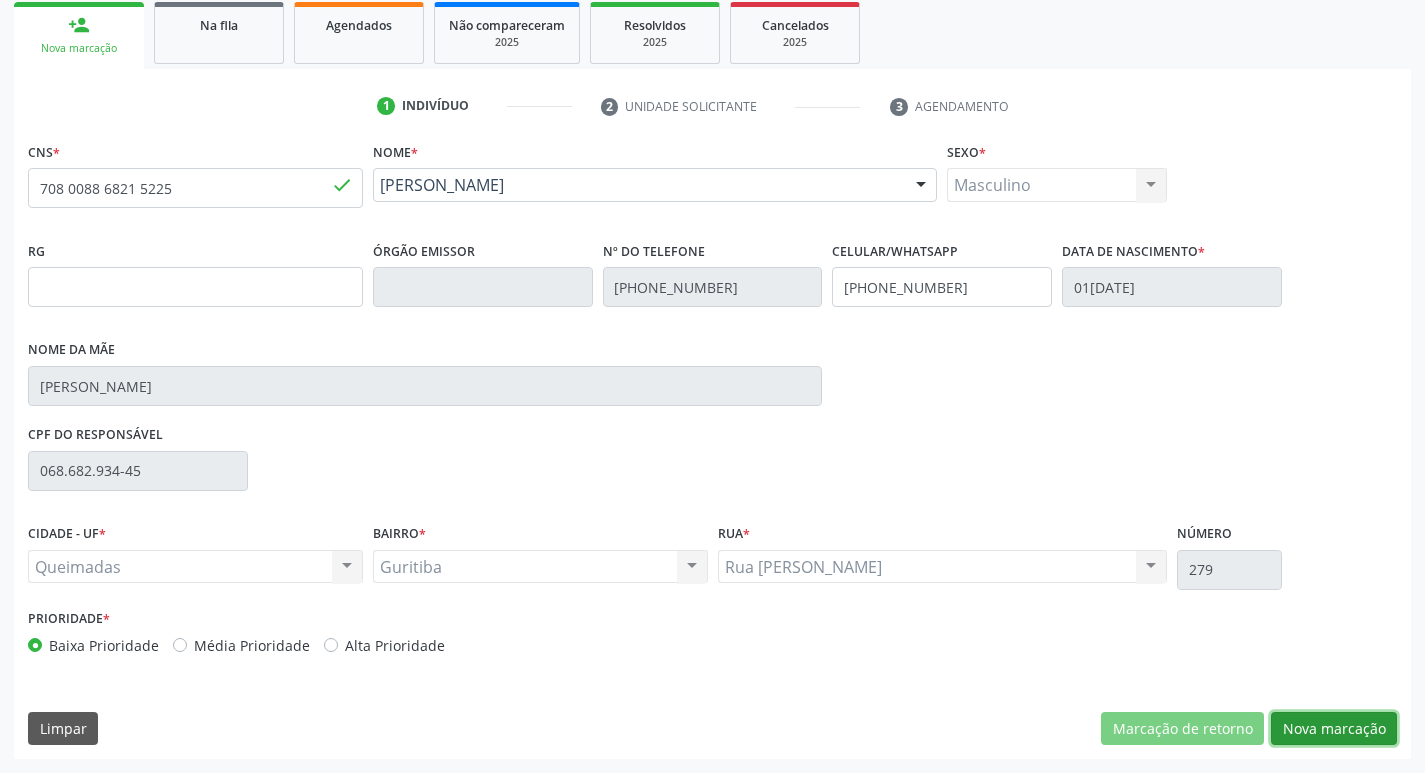 click on "Nova marcação" at bounding box center [1334, 729] 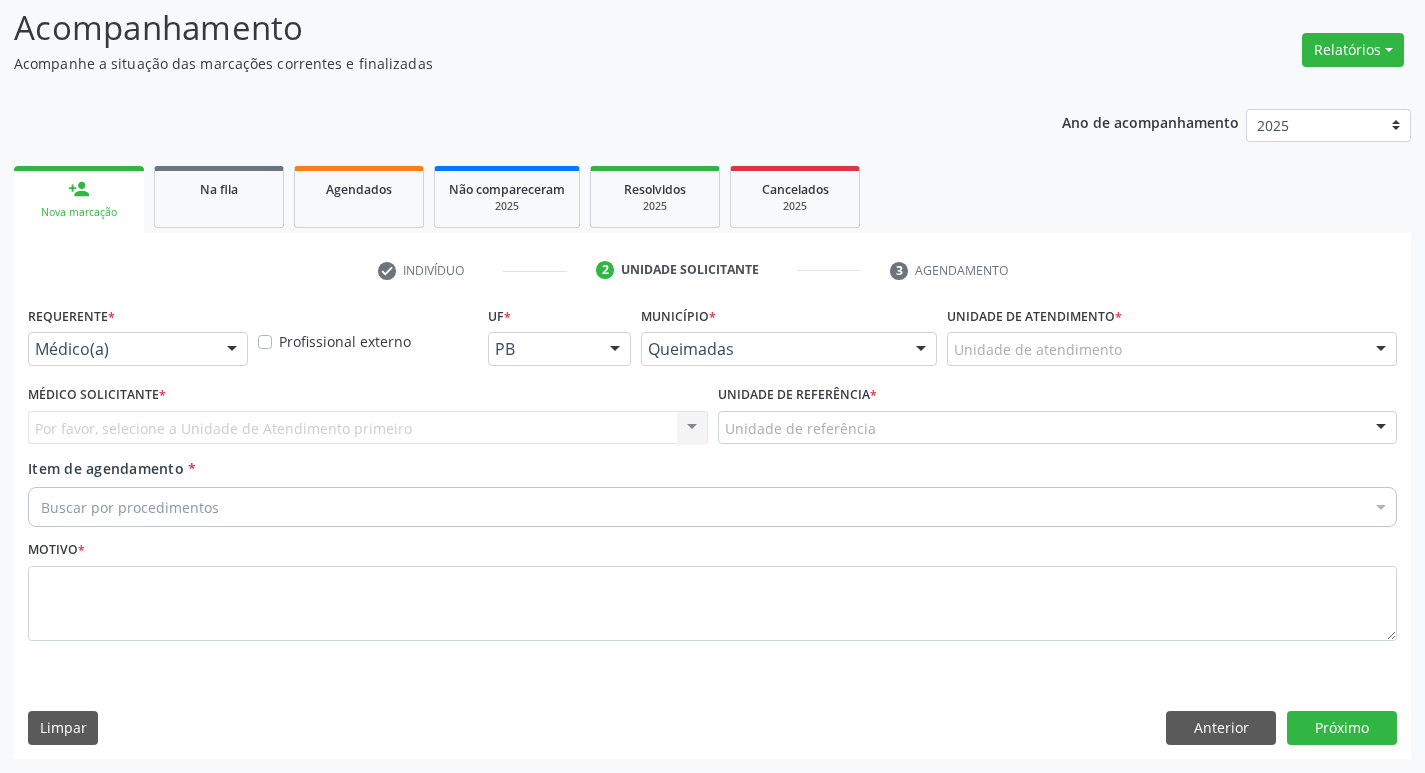 scroll, scrollTop: 133, scrollLeft: 0, axis: vertical 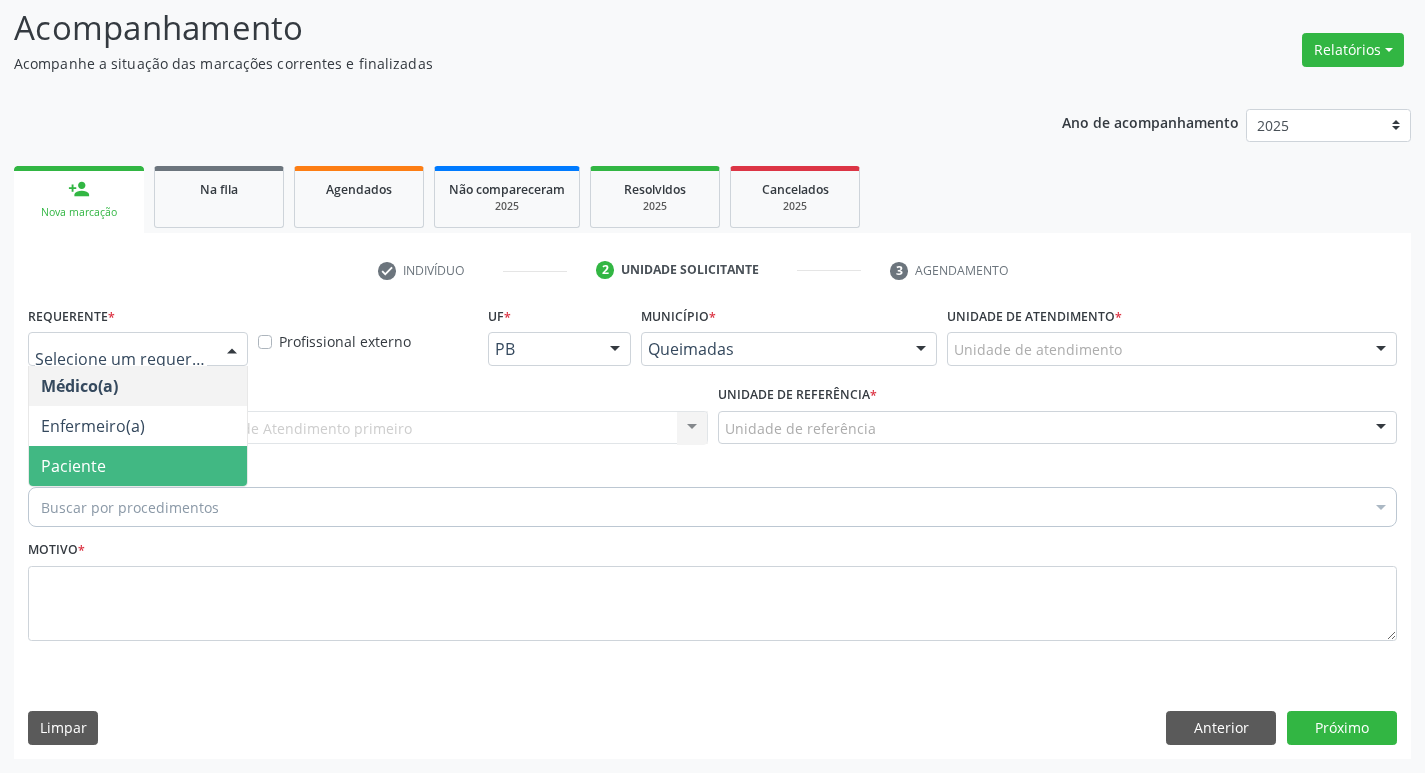 click on "Paciente" at bounding box center [138, 466] 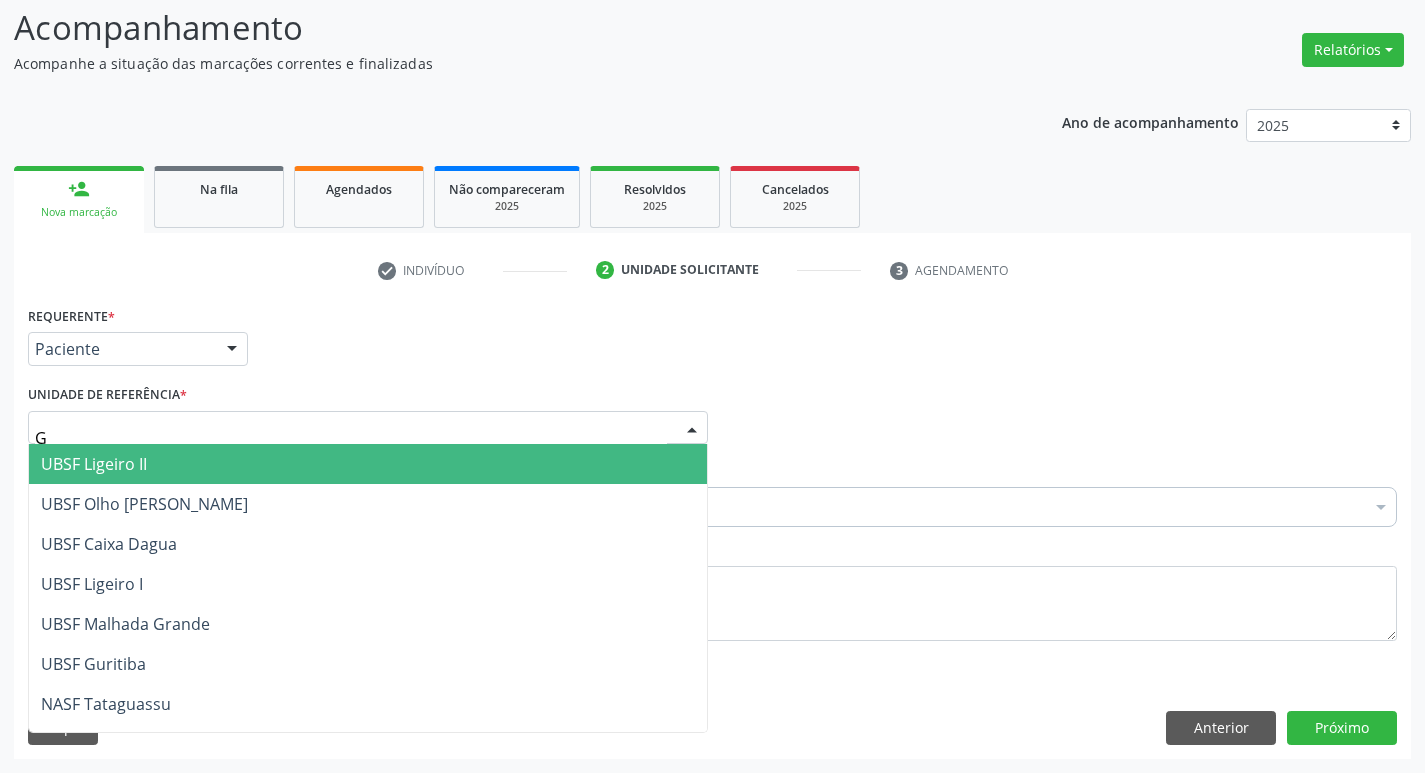 type on "GU" 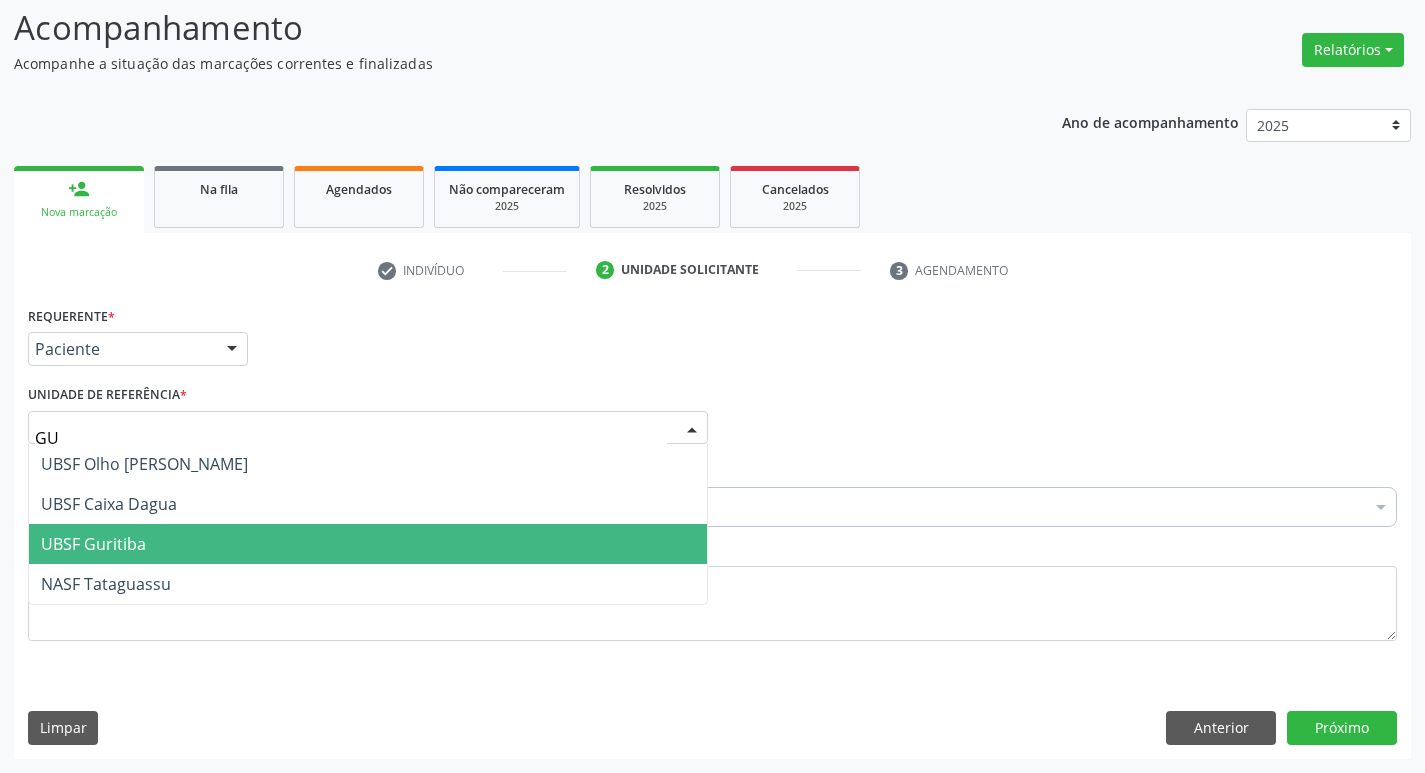 click on "UBSF Guritiba" at bounding box center [368, 544] 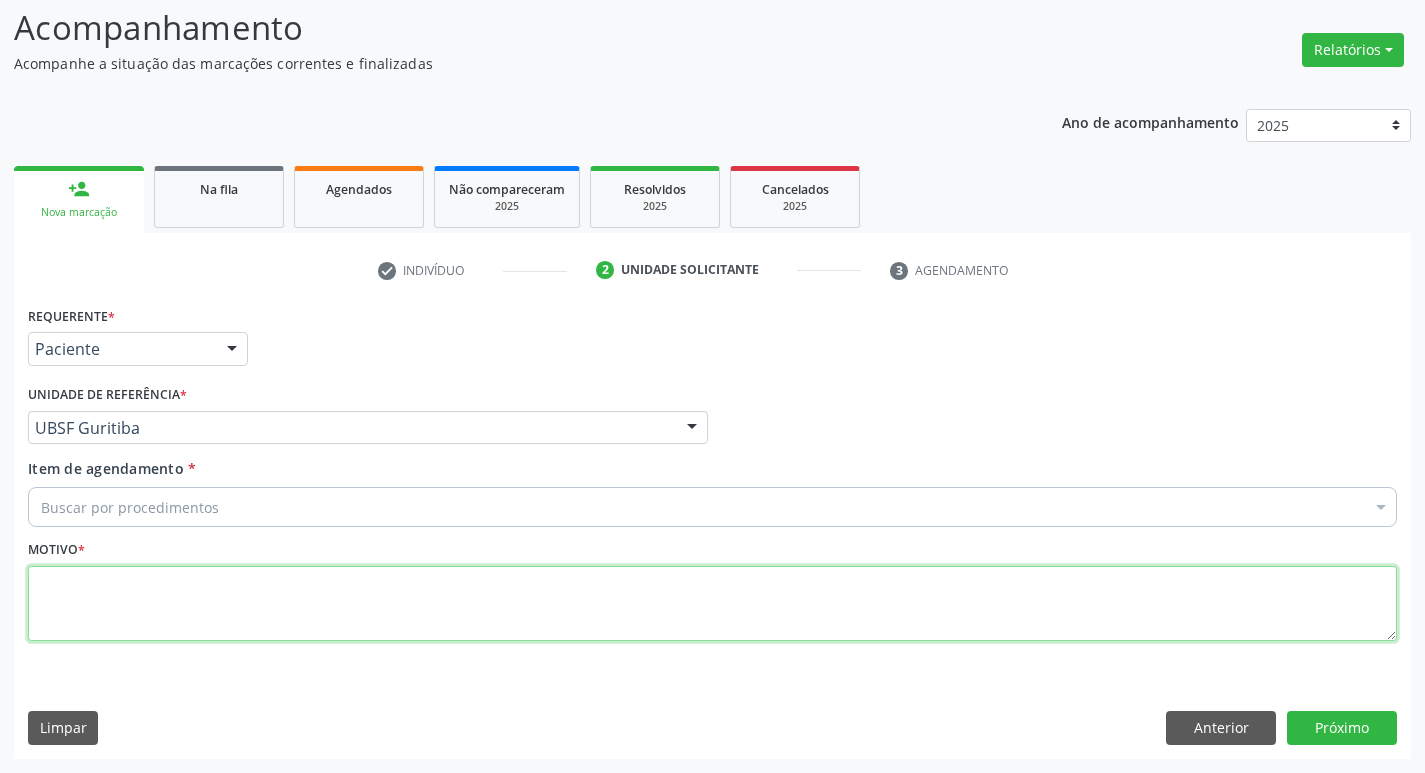 click at bounding box center [712, 604] 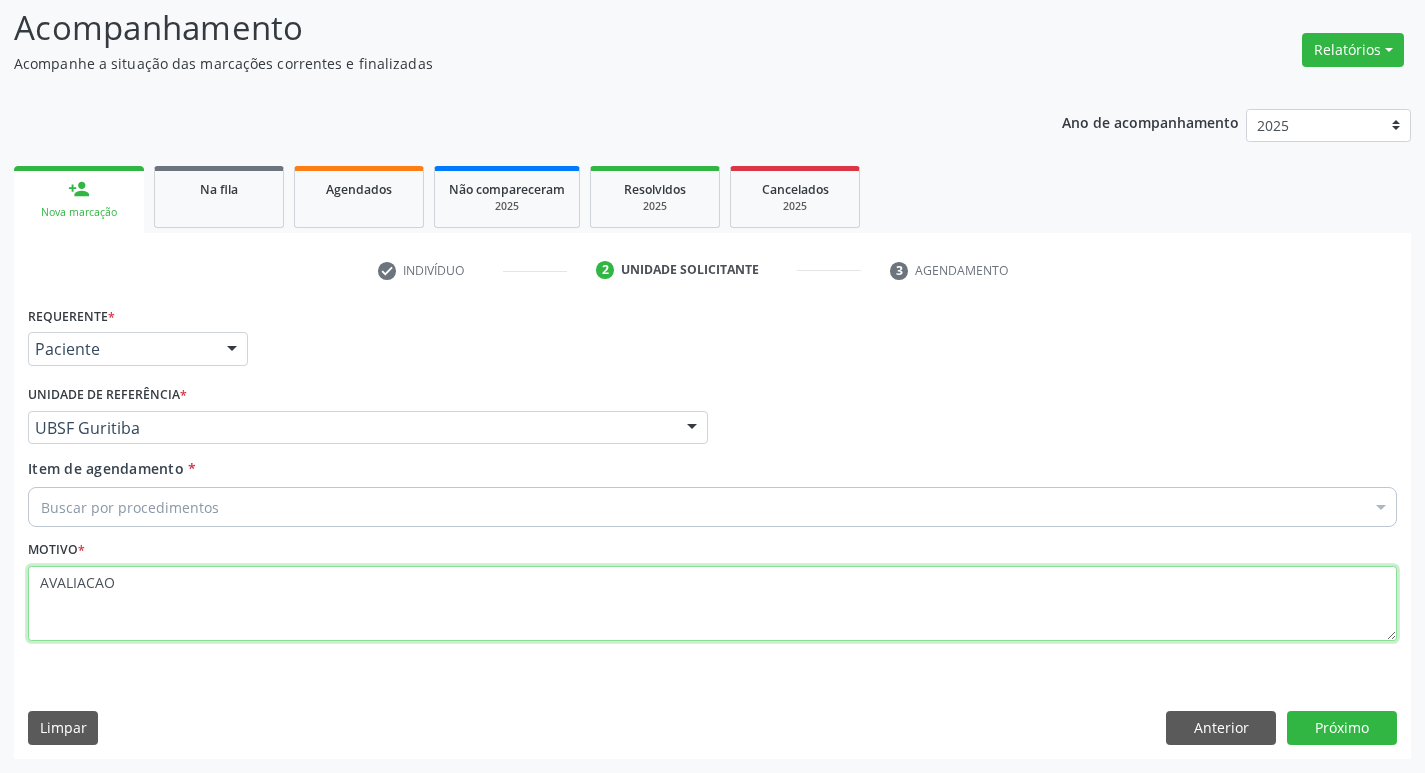type on "AVALIACAO" 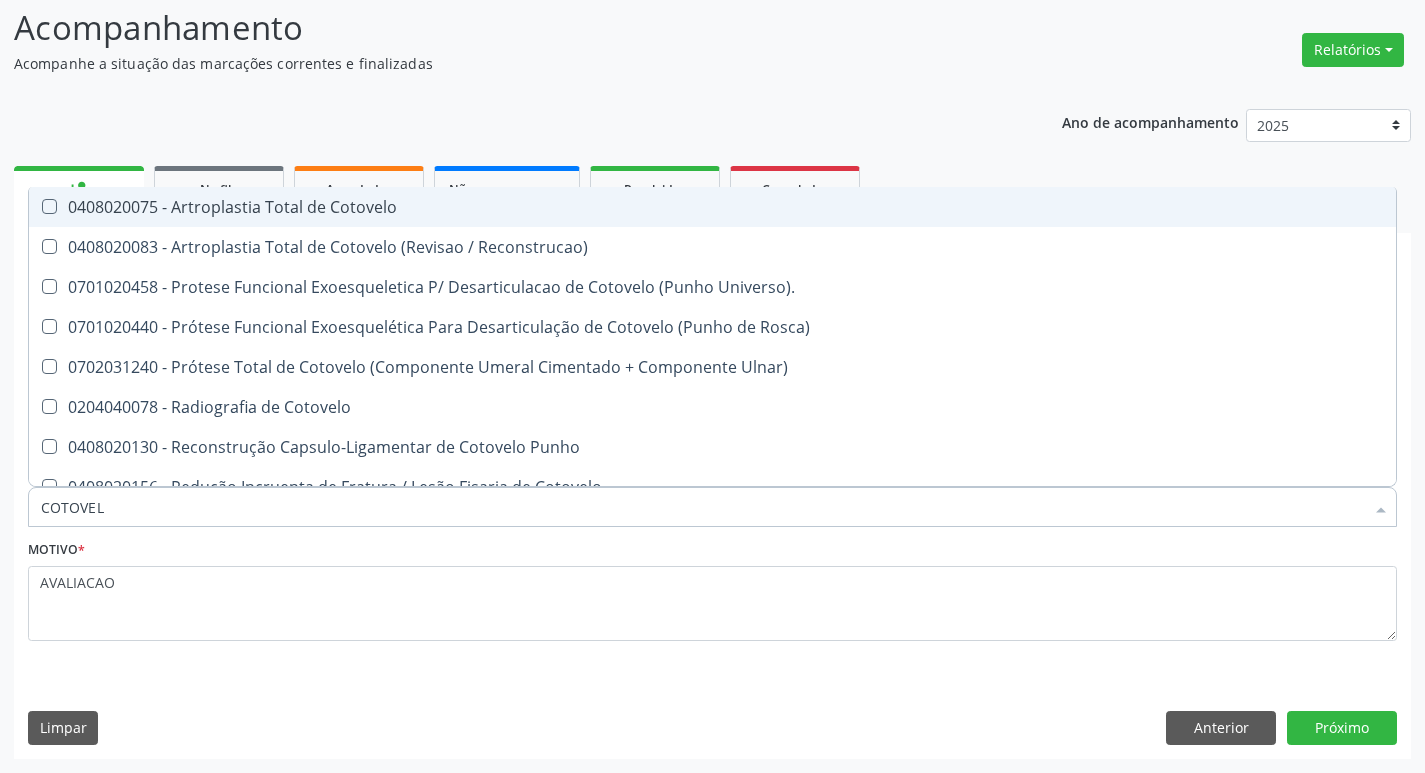 type on "COTOVELO" 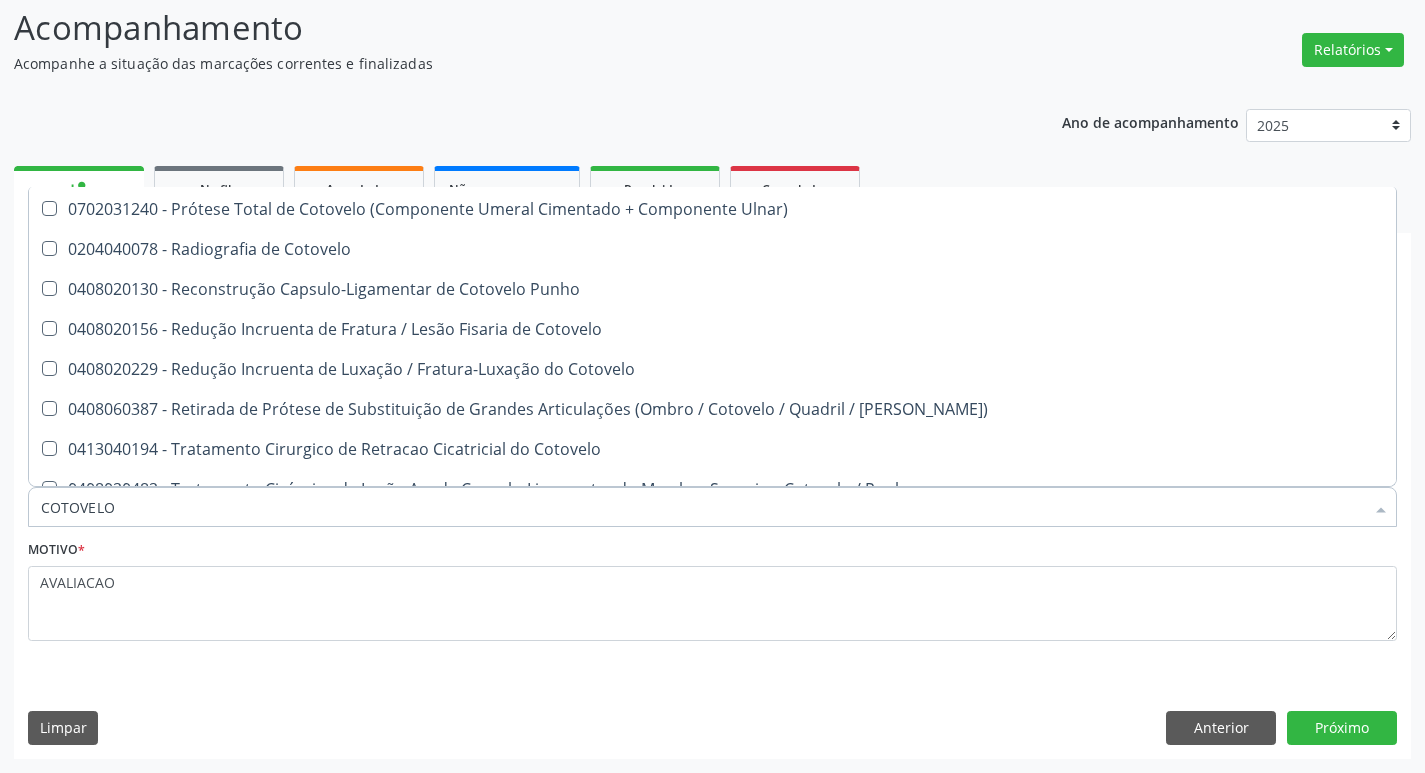 scroll, scrollTop: 301, scrollLeft: 0, axis: vertical 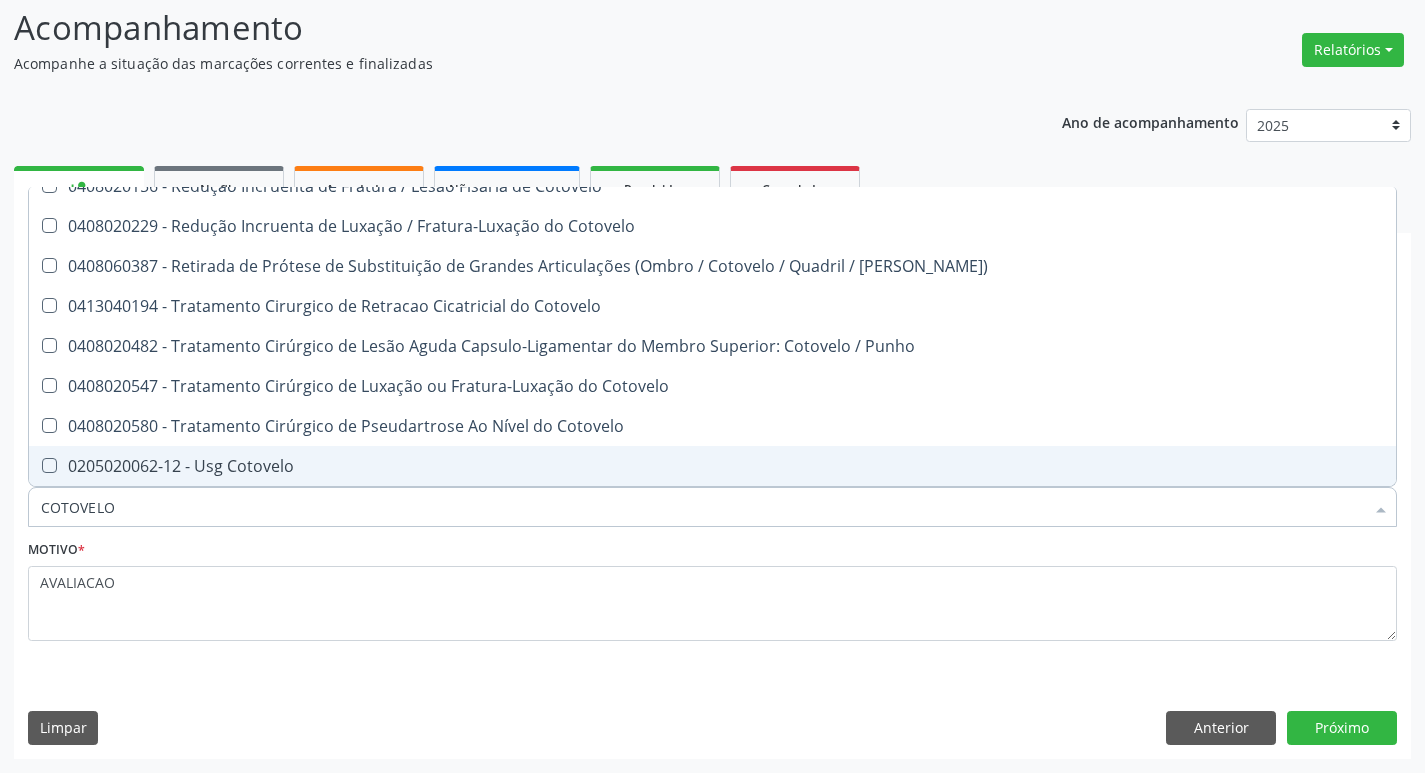 click on "0205020062-12 - Usg Cotovelo" at bounding box center [712, 466] 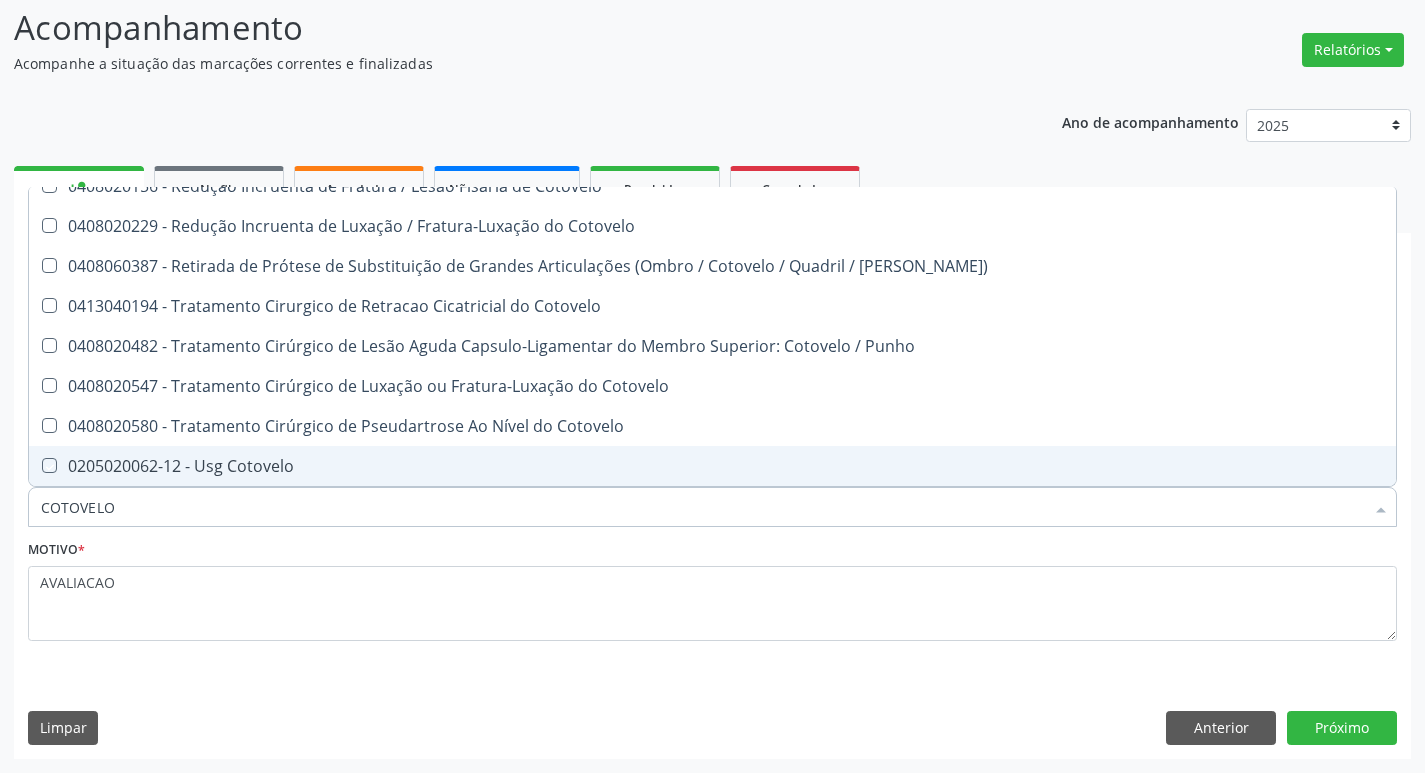 checkbox on "true" 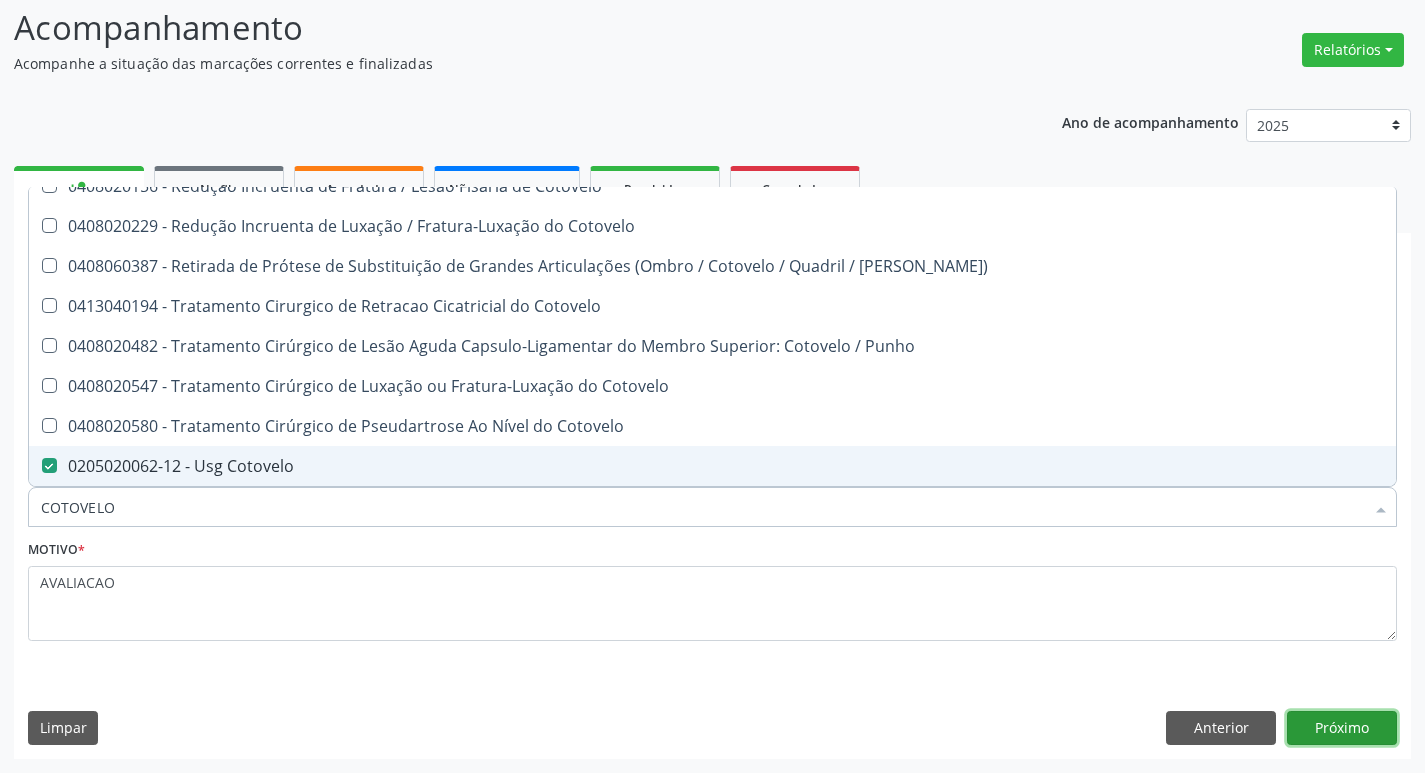 click on "Próximo" at bounding box center [1342, 728] 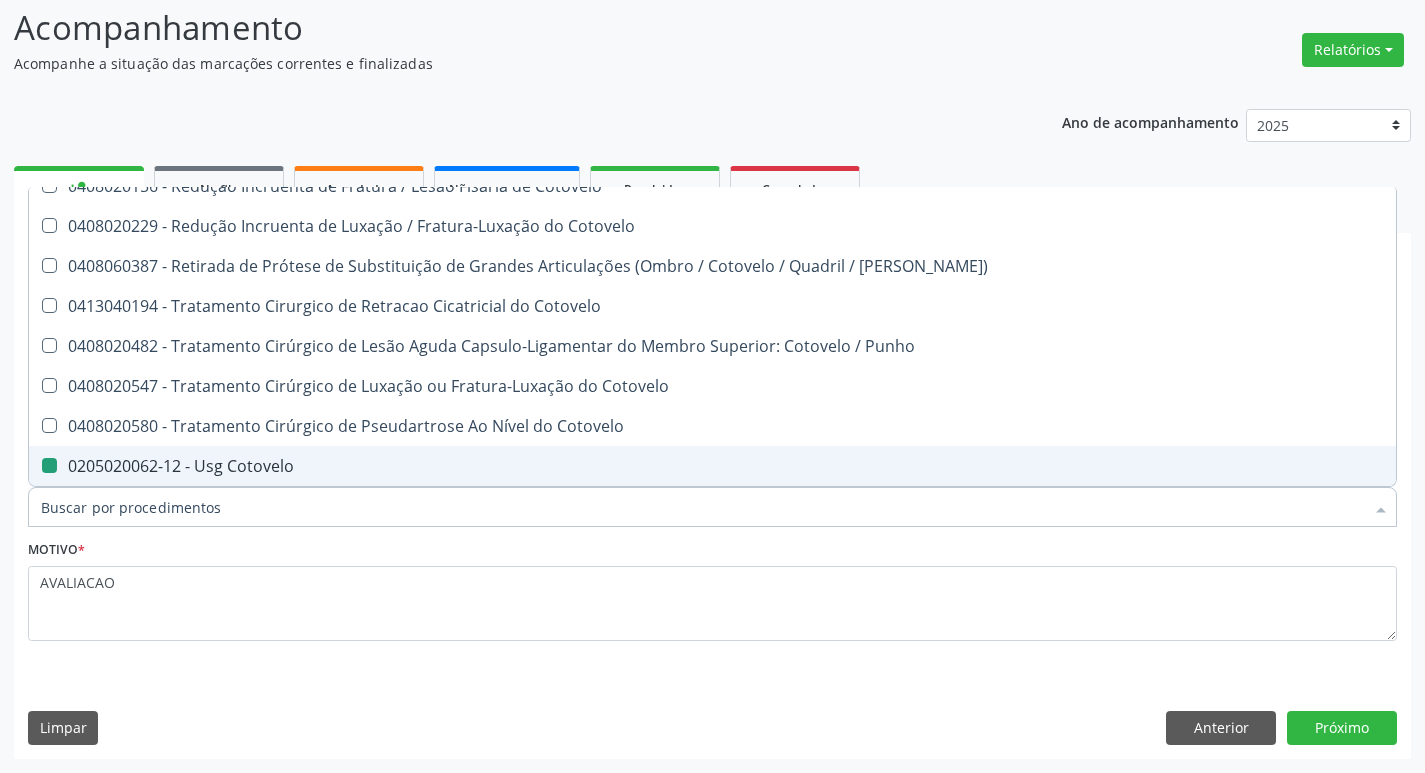 scroll, scrollTop: 97, scrollLeft: 0, axis: vertical 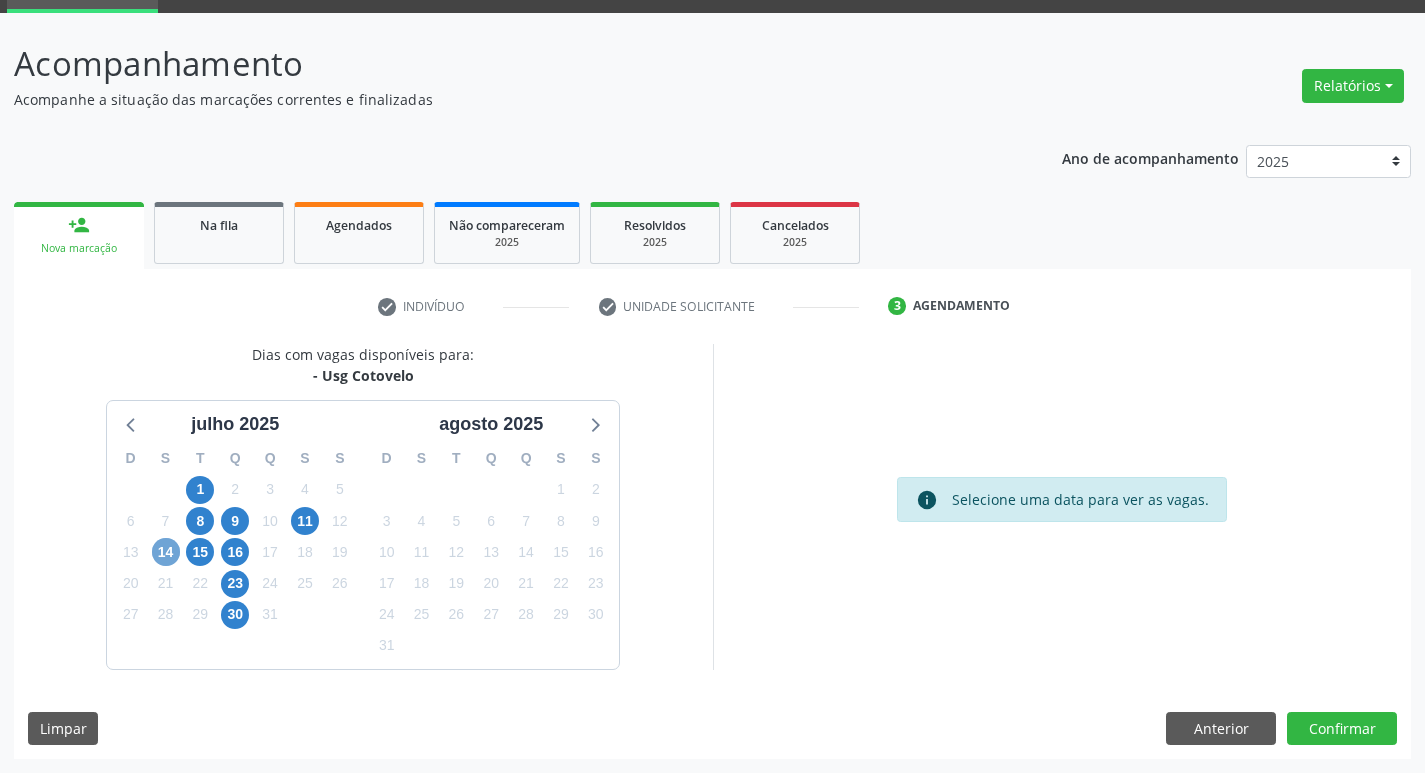 click on "14" at bounding box center [166, 552] 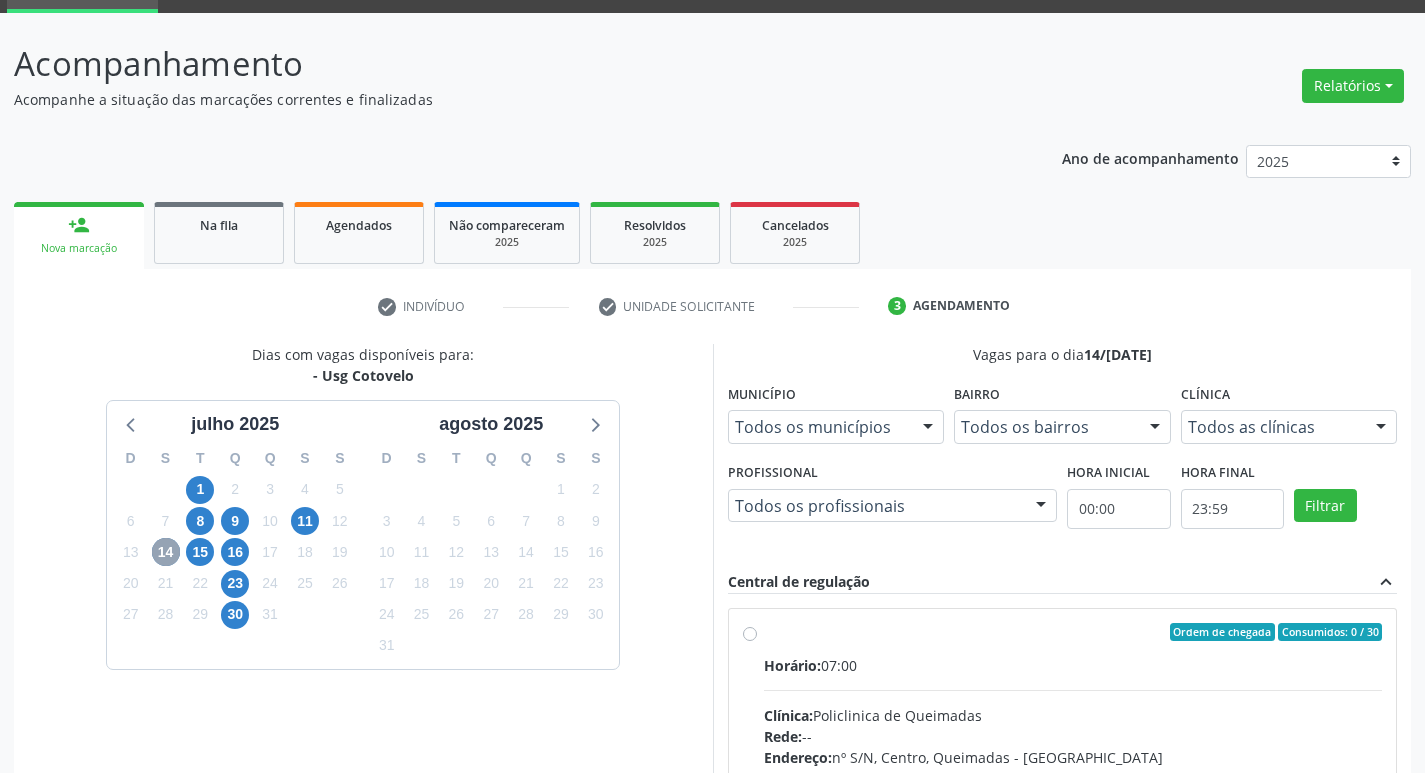scroll, scrollTop: 422, scrollLeft: 0, axis: vertical 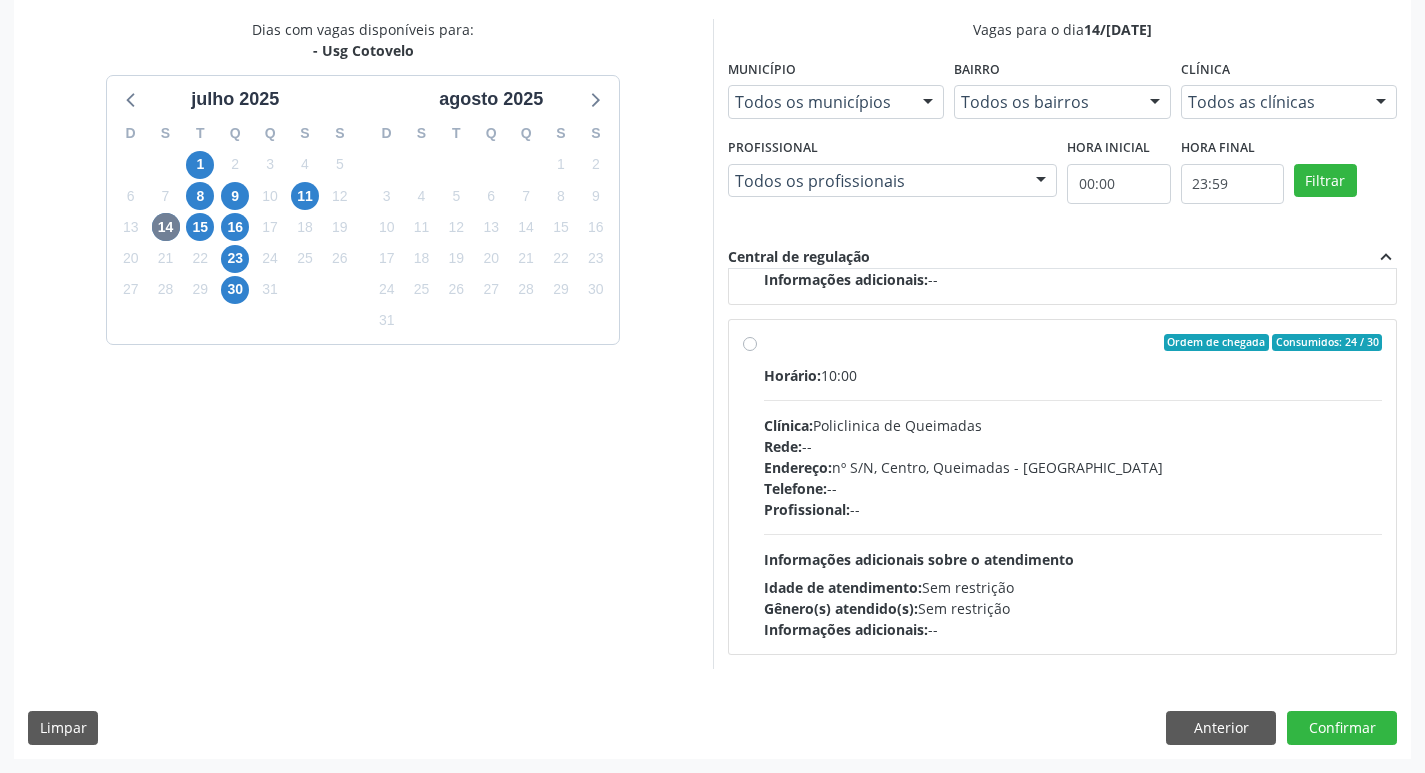 click on "Endereço:   nº S/N, Centro, Queimadas - [GEOGRAPHIC_DATA]" at bounding box center (1073, 467) 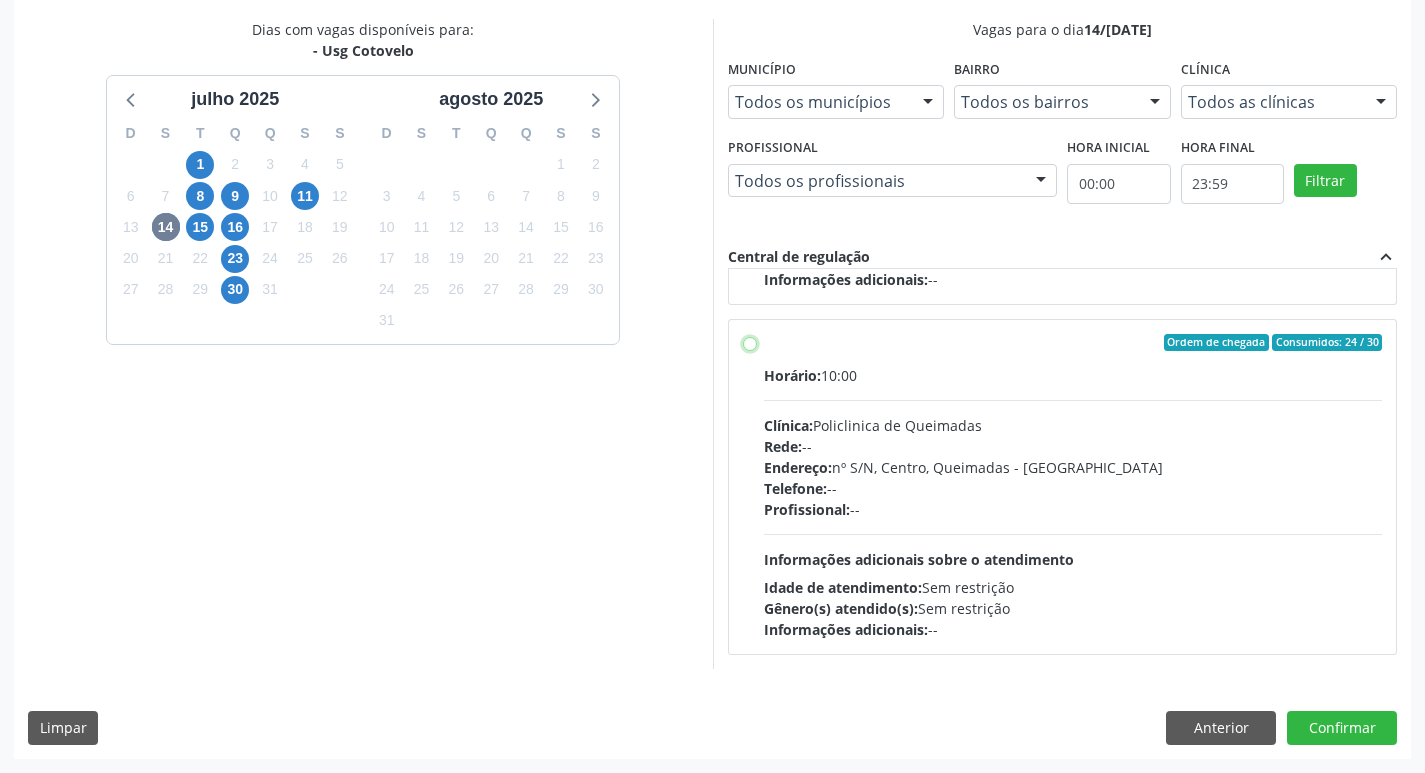 click on "Ordem de chegada
Consumidos: 24 / 30
Horário:   10:00
Clínica:  Policlinica de Queimadas
Rede:
--
Endereço:   nº S/N, Centro, Queimadas - PB
Telefone:   --
Profissional:
--
Informações adicionais sobre o atendimento
Idade de atendimento:
Sem restrição
Gênero(s) atendido(s):
Sem restrição
Informações adicionais:
--" at bounding box center [750, 343] 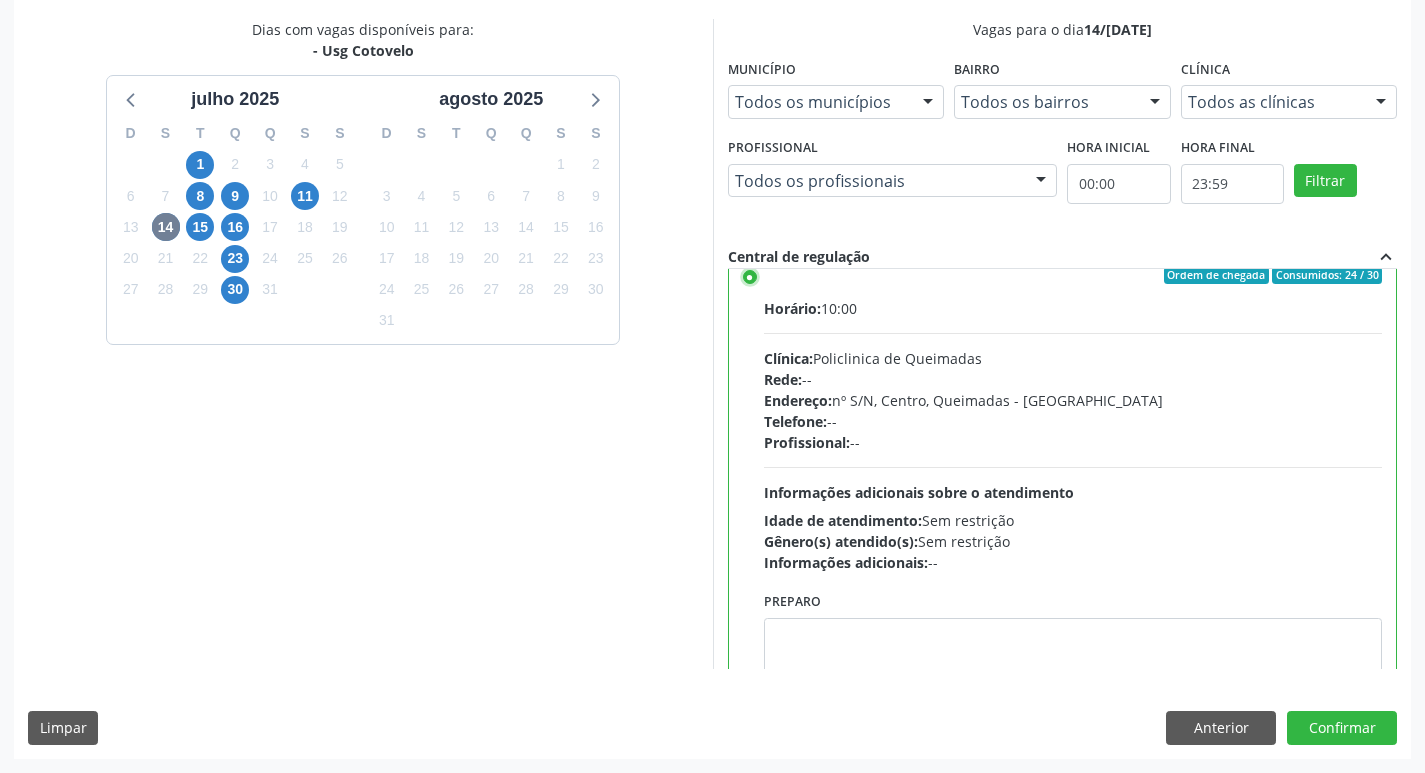 scroll, scrollTop: 450, scrollLeft: 0, axis: vertical 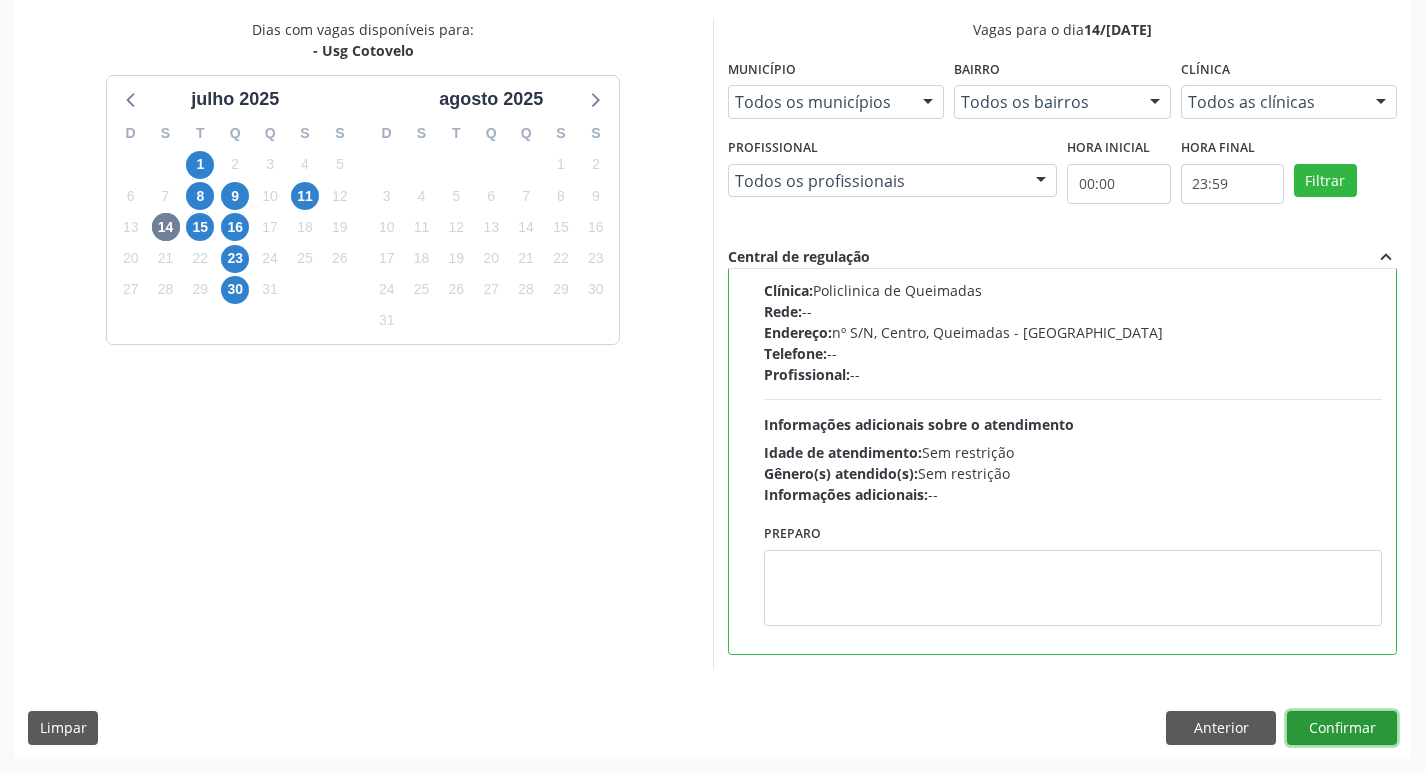 click on "Confirmar" at bounding box center (1342, 728) 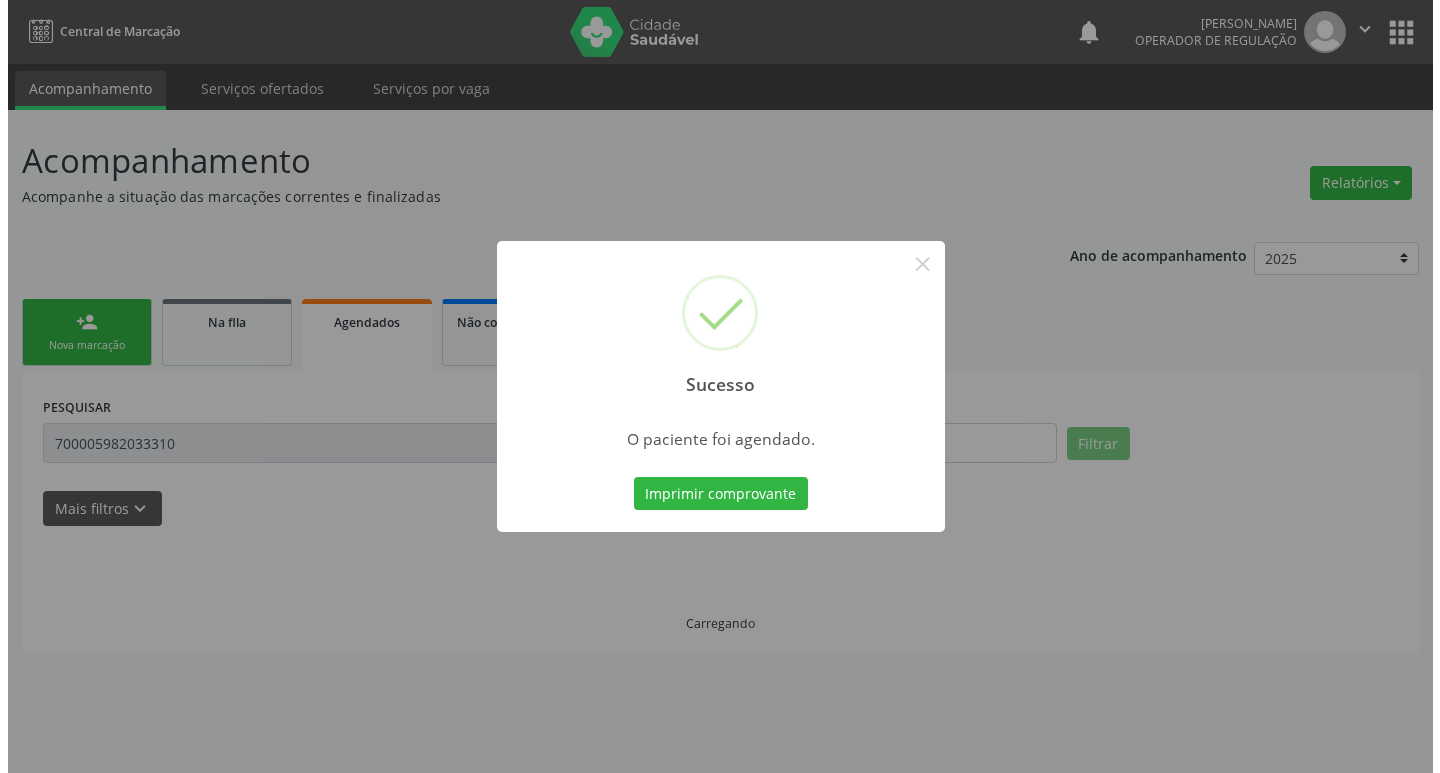 scroll, scrollTop: 0, scrollLeft: 0, axis: both 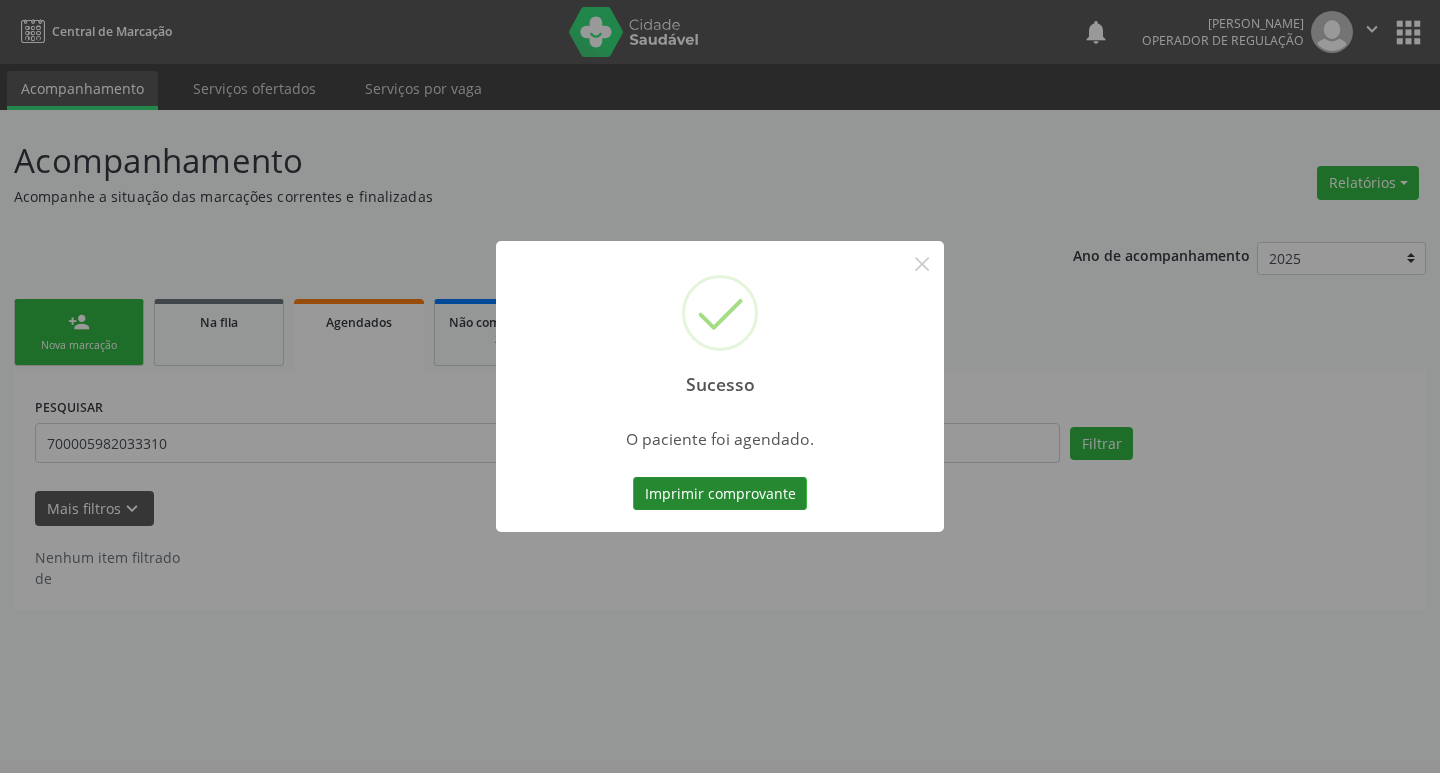 click on "Imprimir comprovante" at bounding box center [720, 494] 